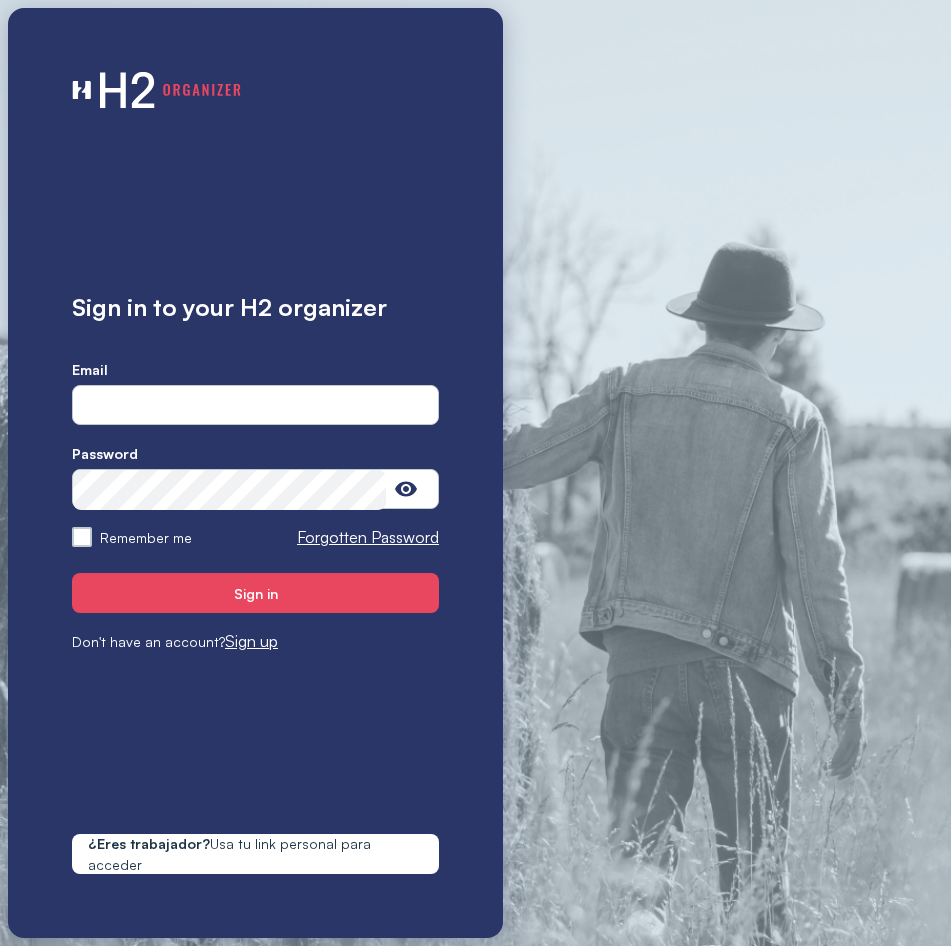 scroll, scrollTop: 0, scrollLeft: 0, axis: both 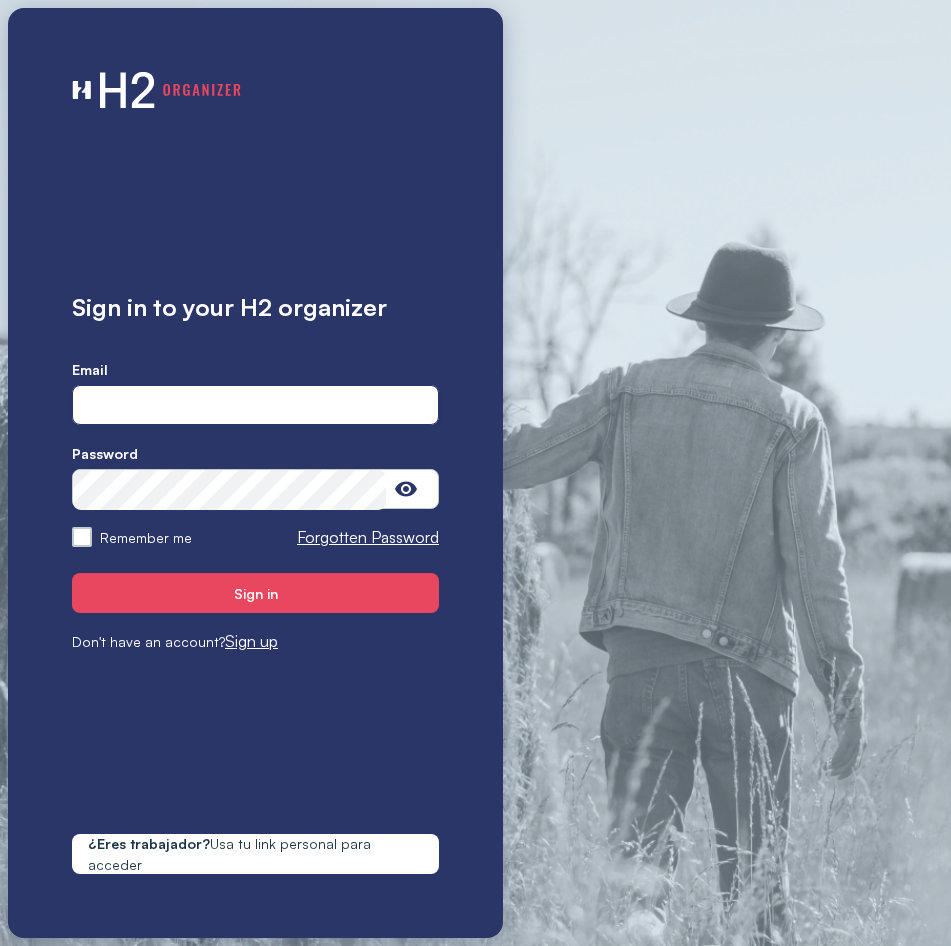 click at bounding box center (255, 406) 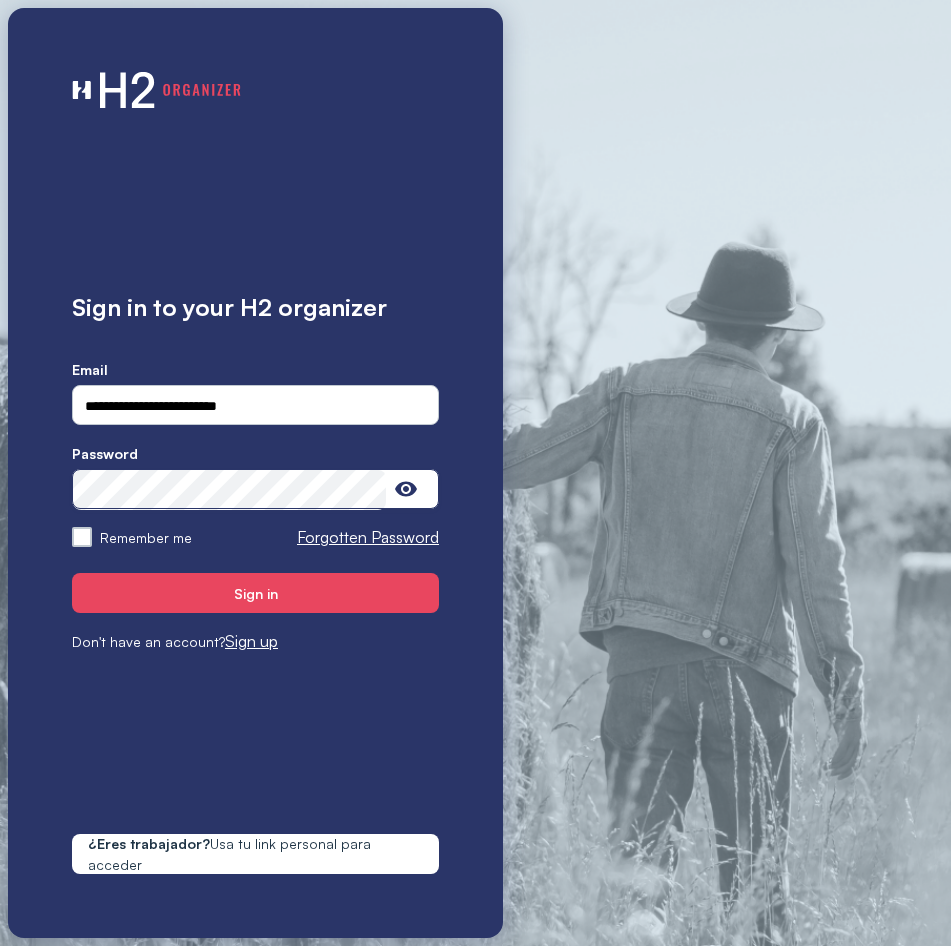 click on "Sign in" at bounding box center (255, 593) 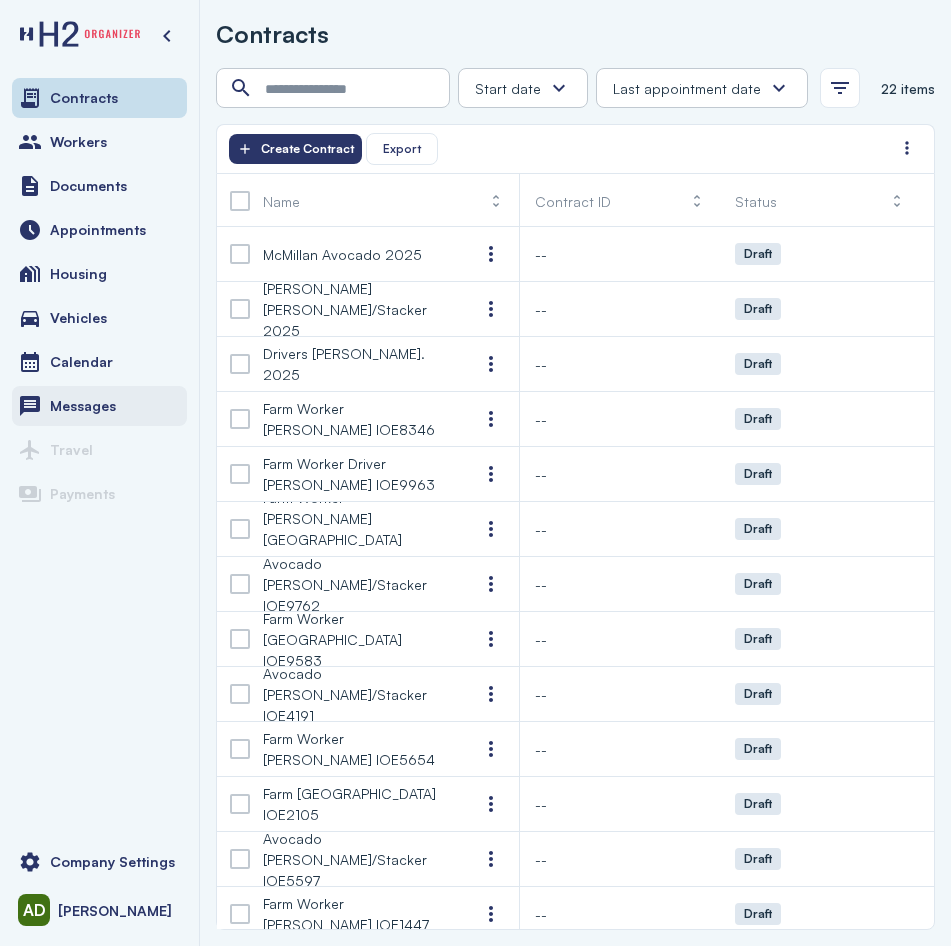click on "Messages" at bounding box center (83, 406) 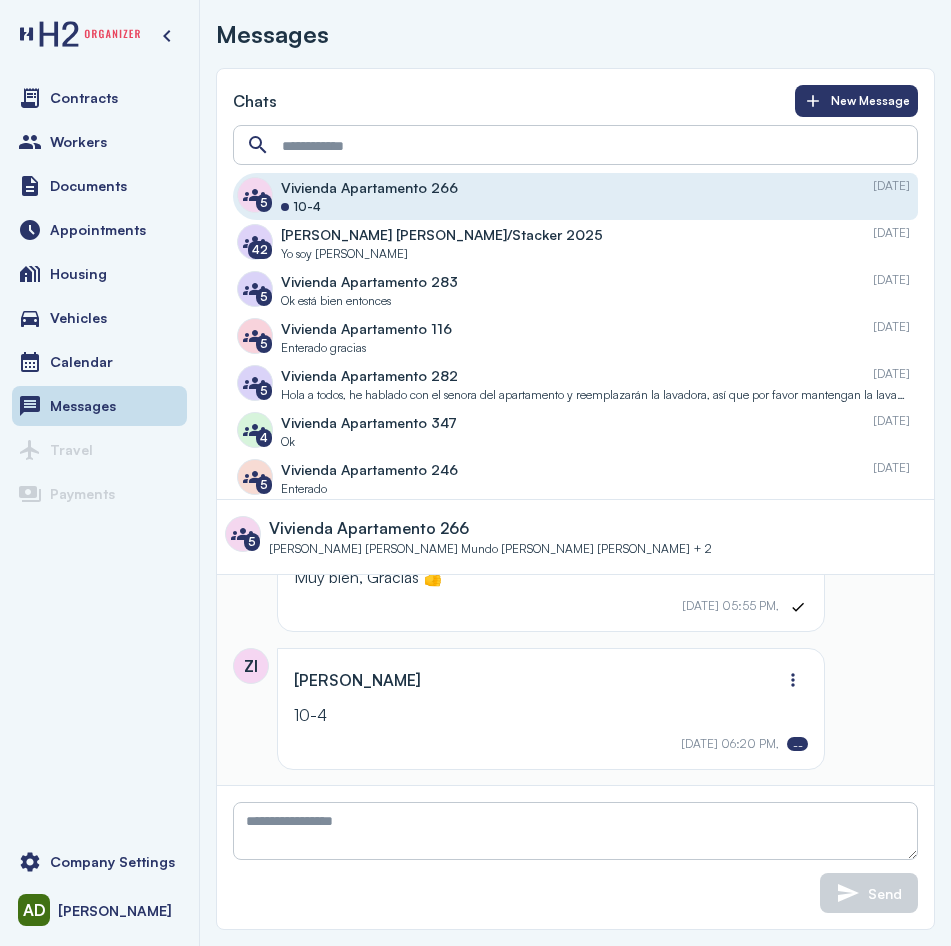 scroll, scrollTop: 2332, scrollLeft: 0, axis: vertical 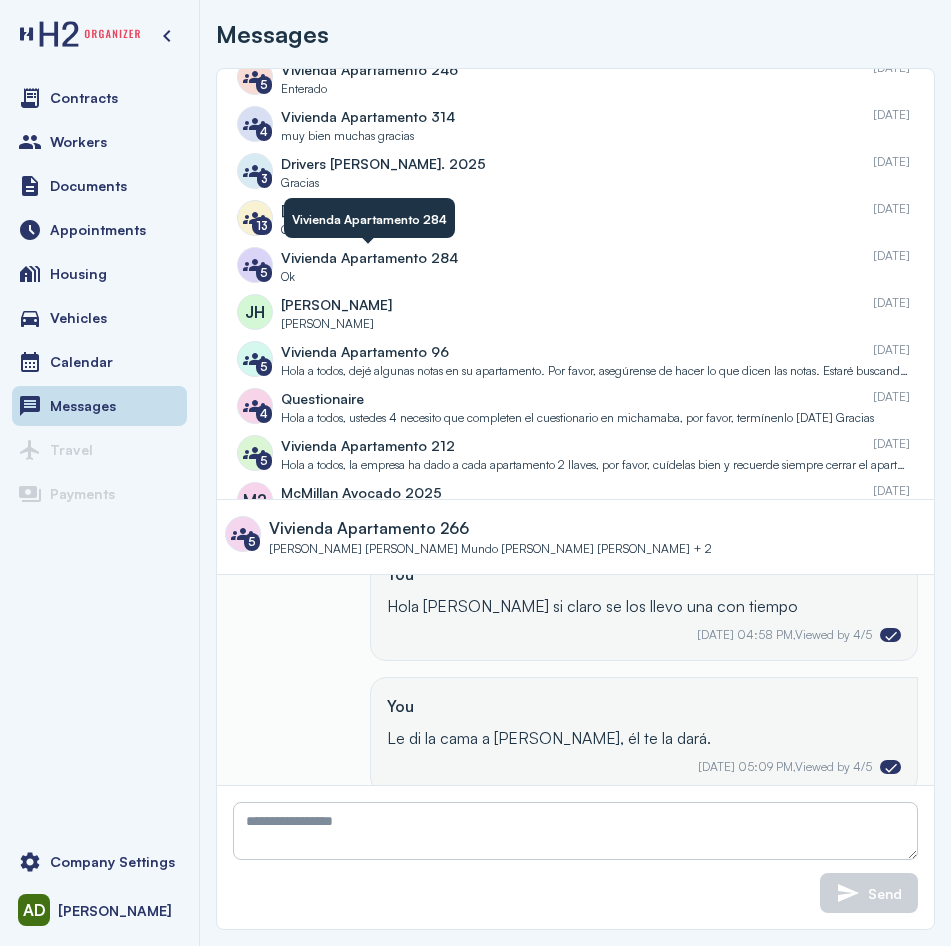 click on "Gracias" at bounding box center (595, 230) 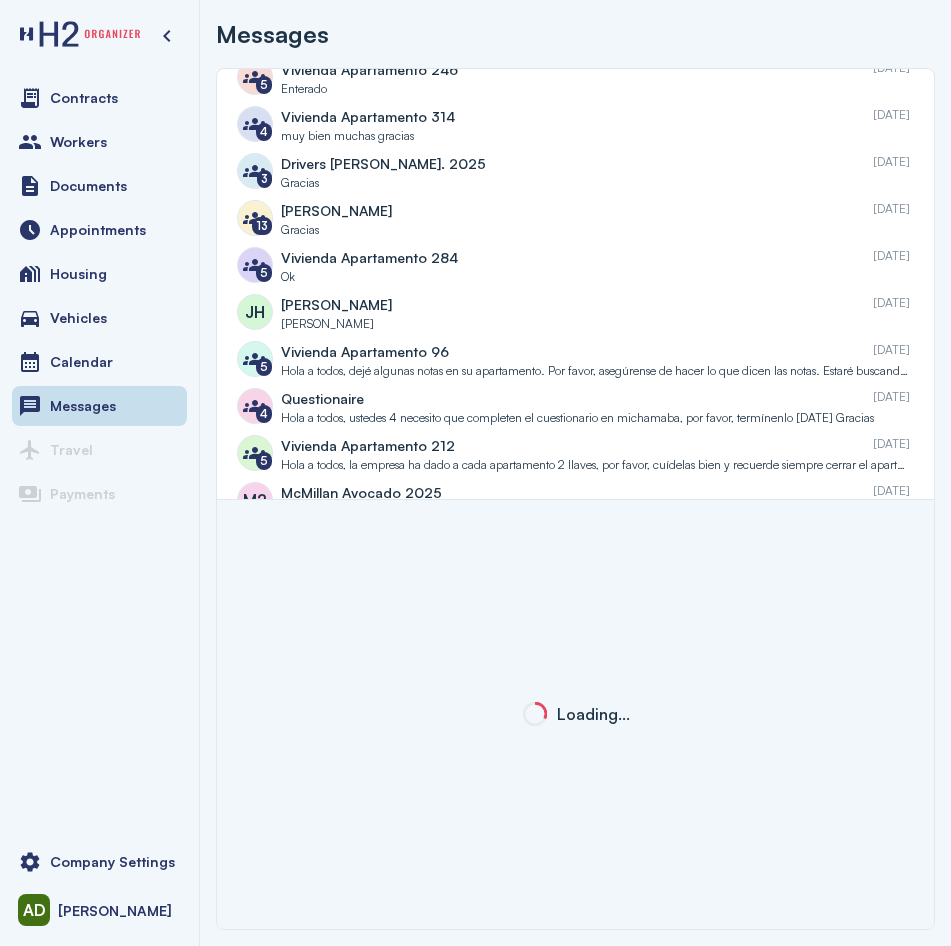 click on "Vivienda Apartamento 284" at bounding box center (369, 257) 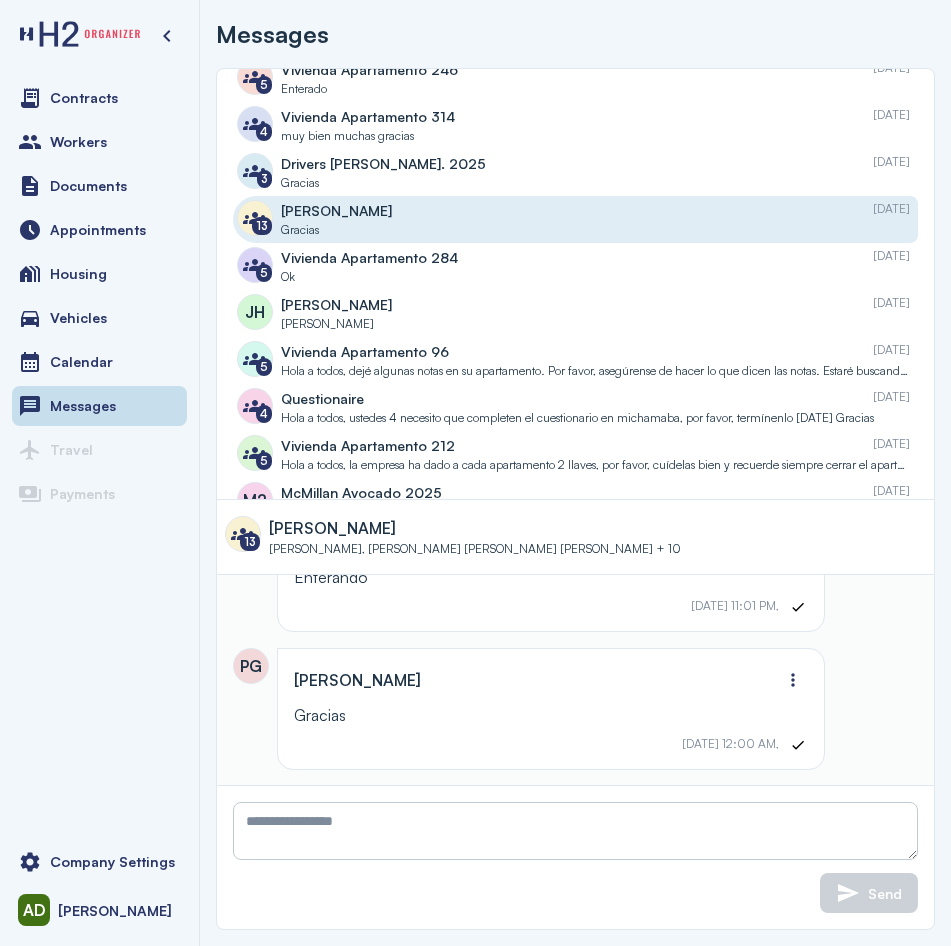 scroll, scrollTop: 1749, scrollLeft: 0, axis: vertical 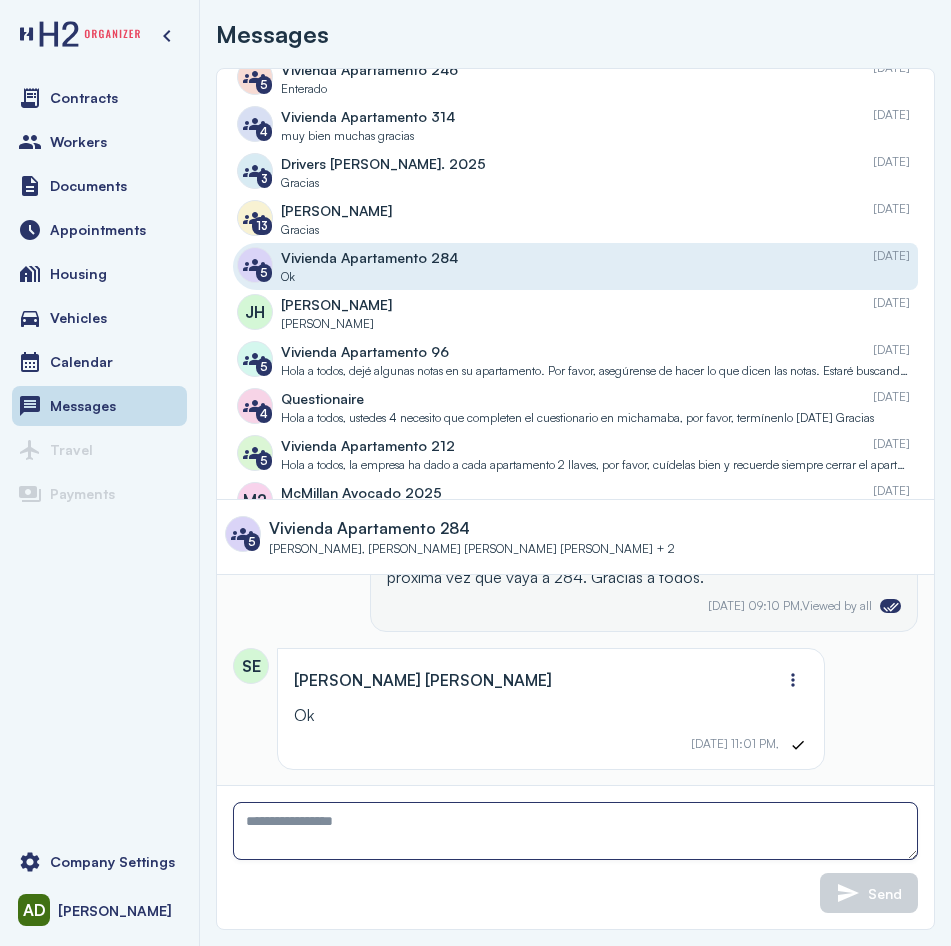 click at bounding box center (575, 831) 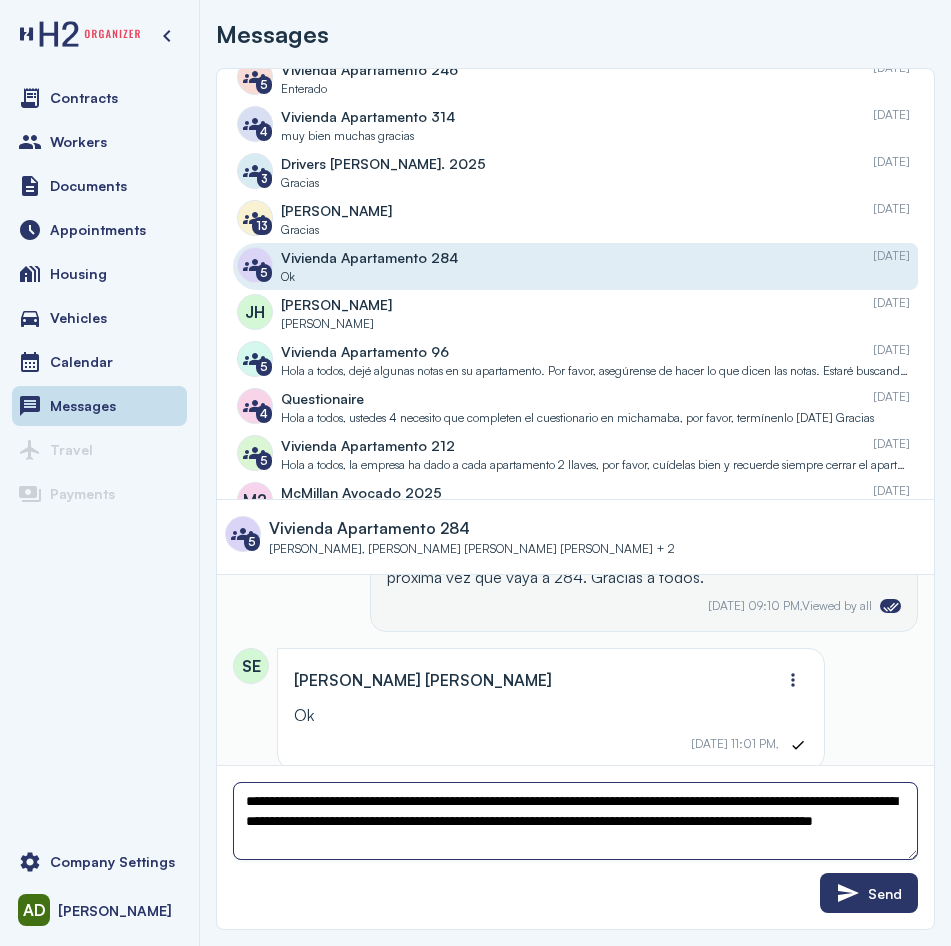 click on "**********" at bounding box center [575, 821] 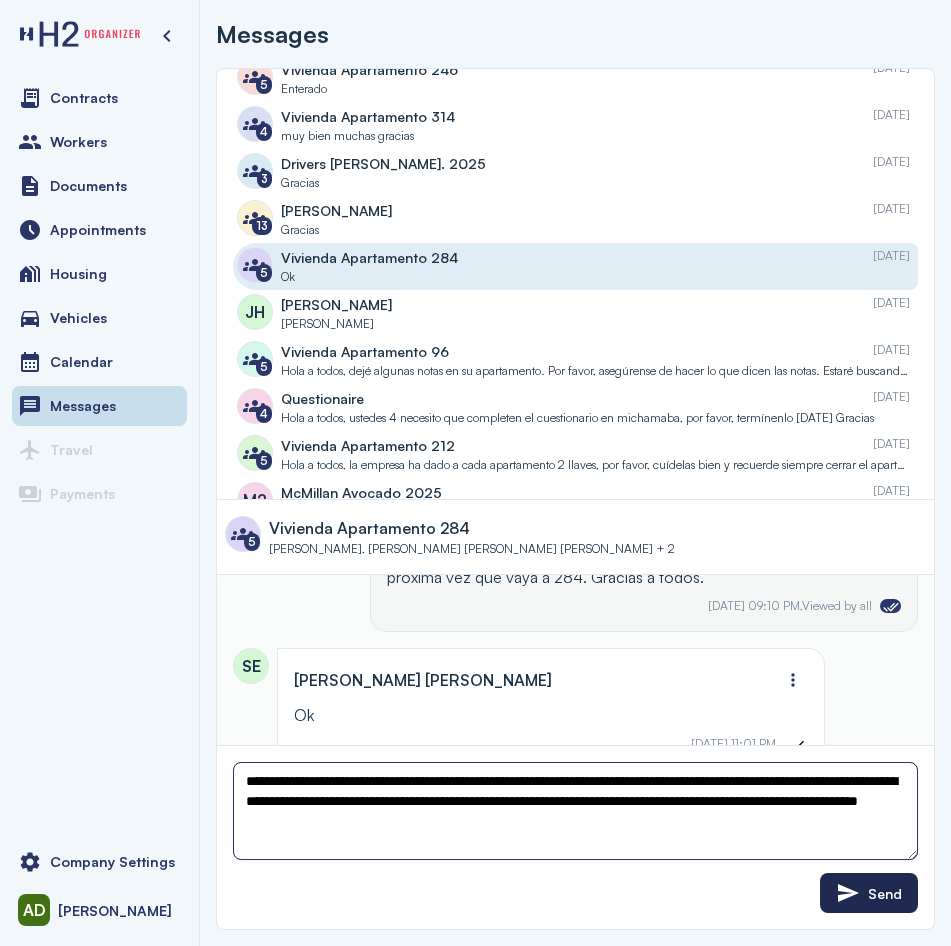 type on "**********" 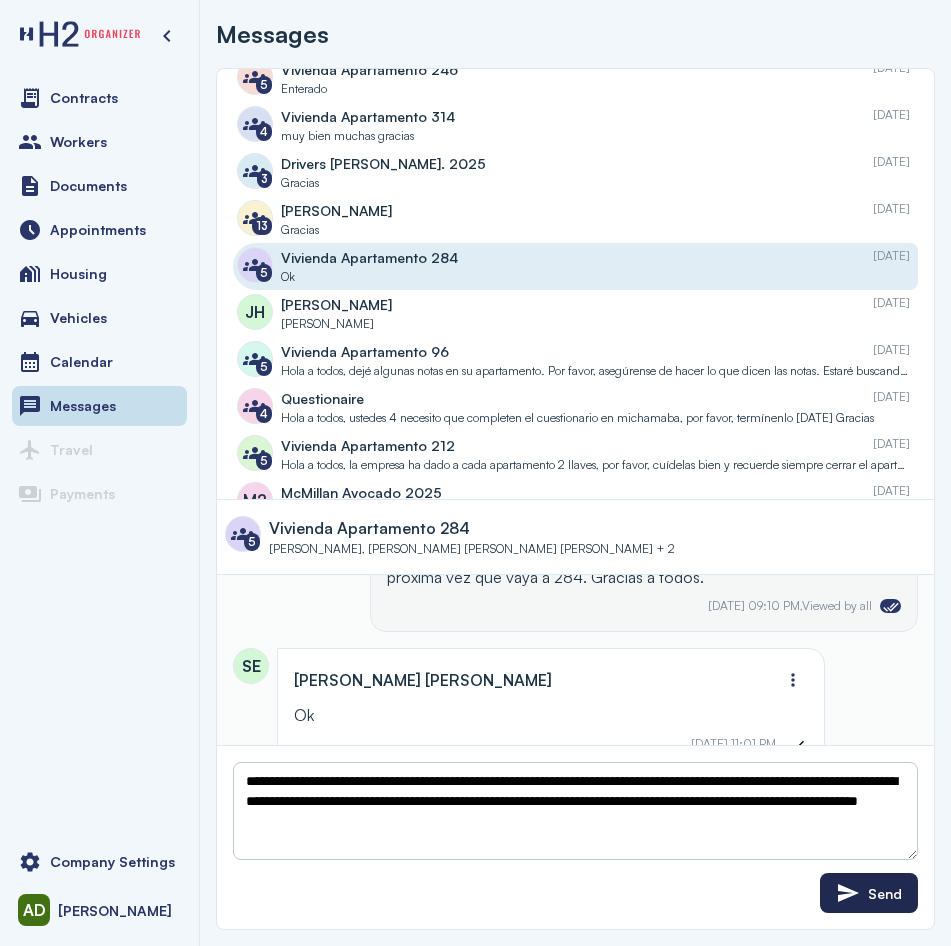 click on "Send" at bounding box center (869, 893) 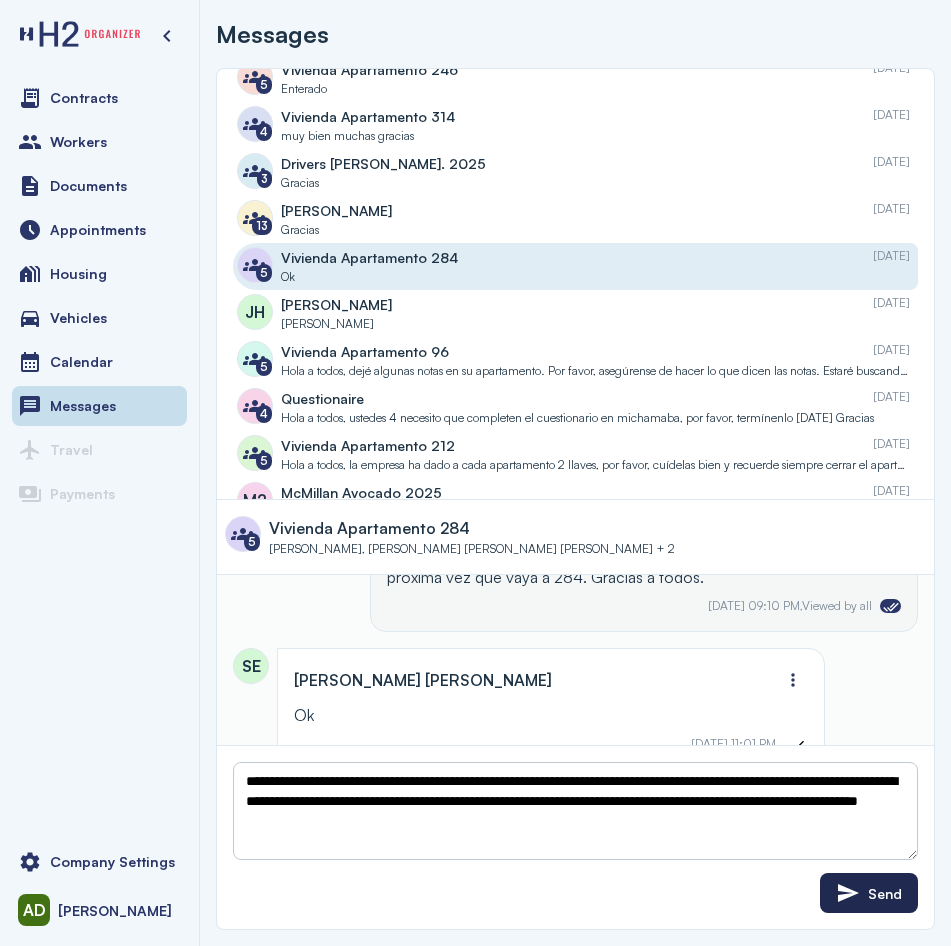 type 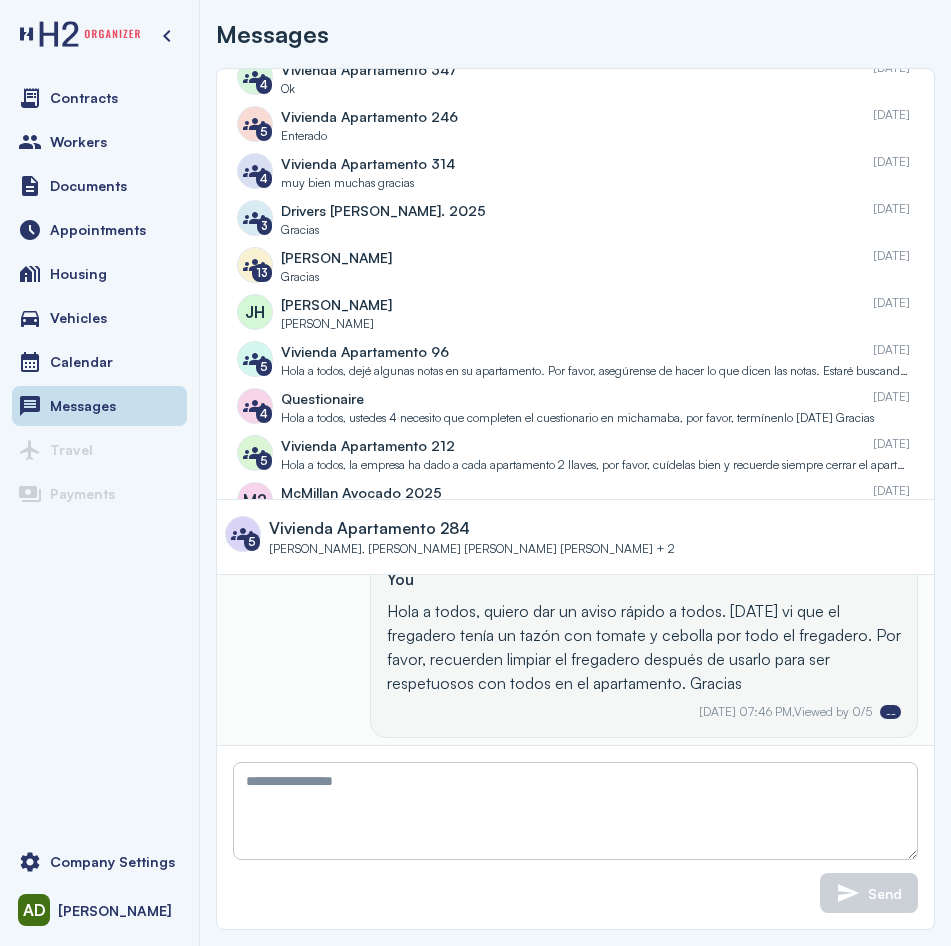 scroll, scrollTop: 2047, scrollLeft: 0, axis: vertical 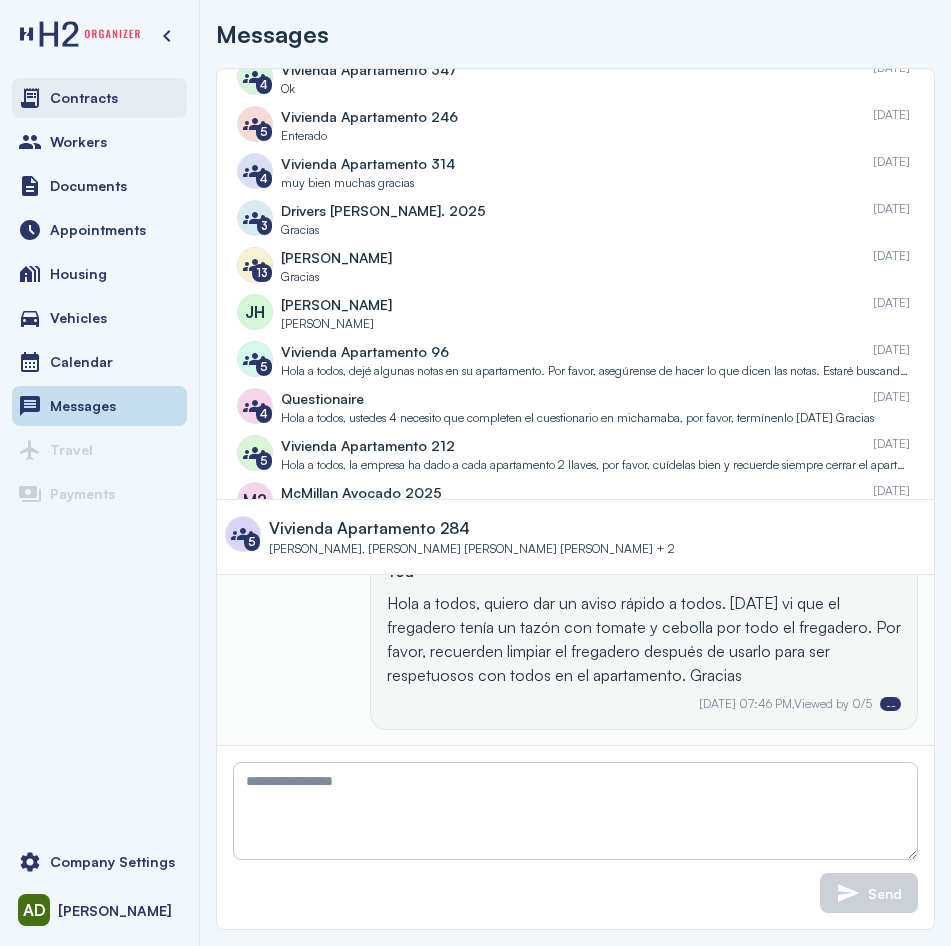 click on "Contracts" at bounding box center [99, 98] 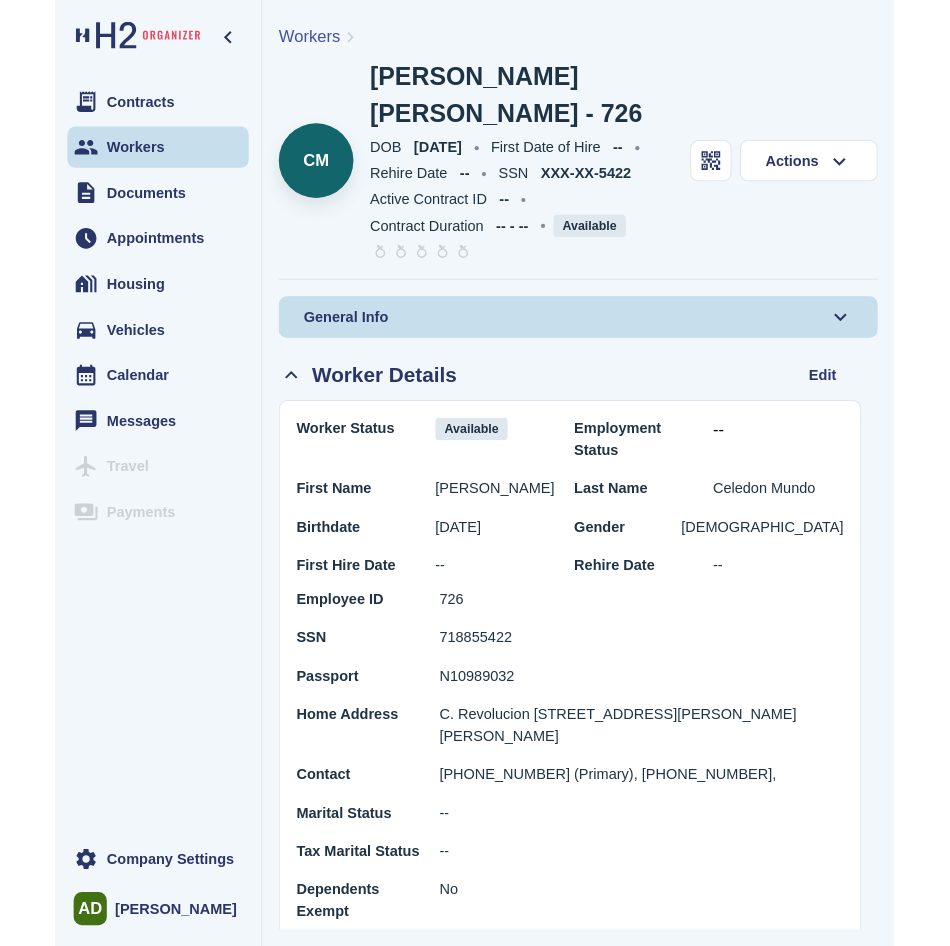 scroll, scrollTop: 0, scrollLeft: 0, axis: both 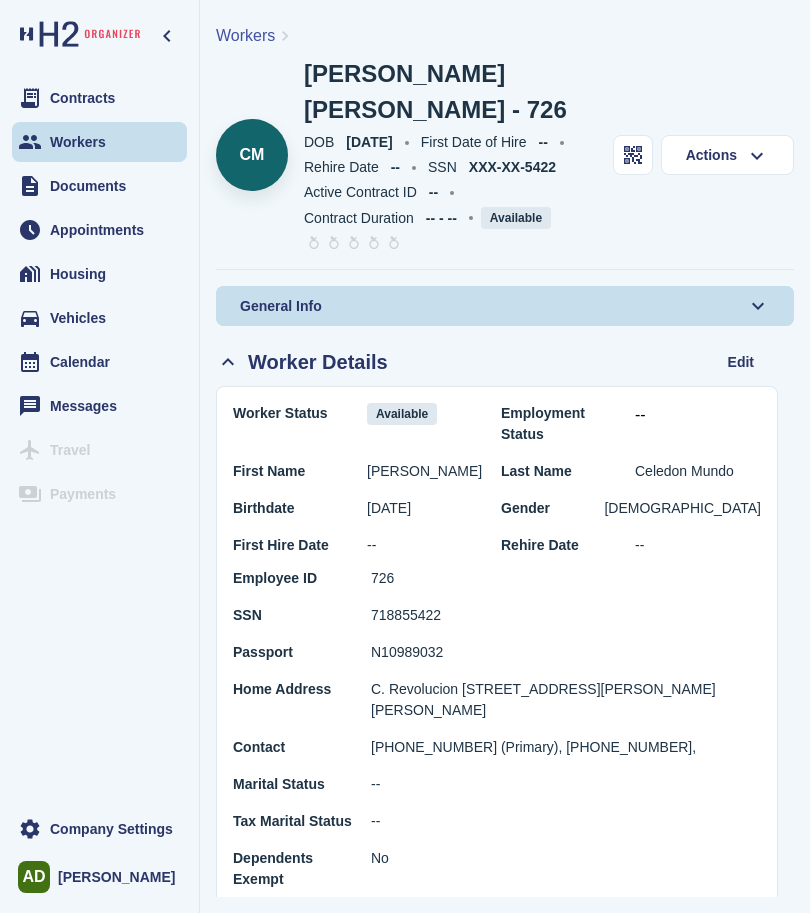 click on "Workers" at bounding box center [505, 36] 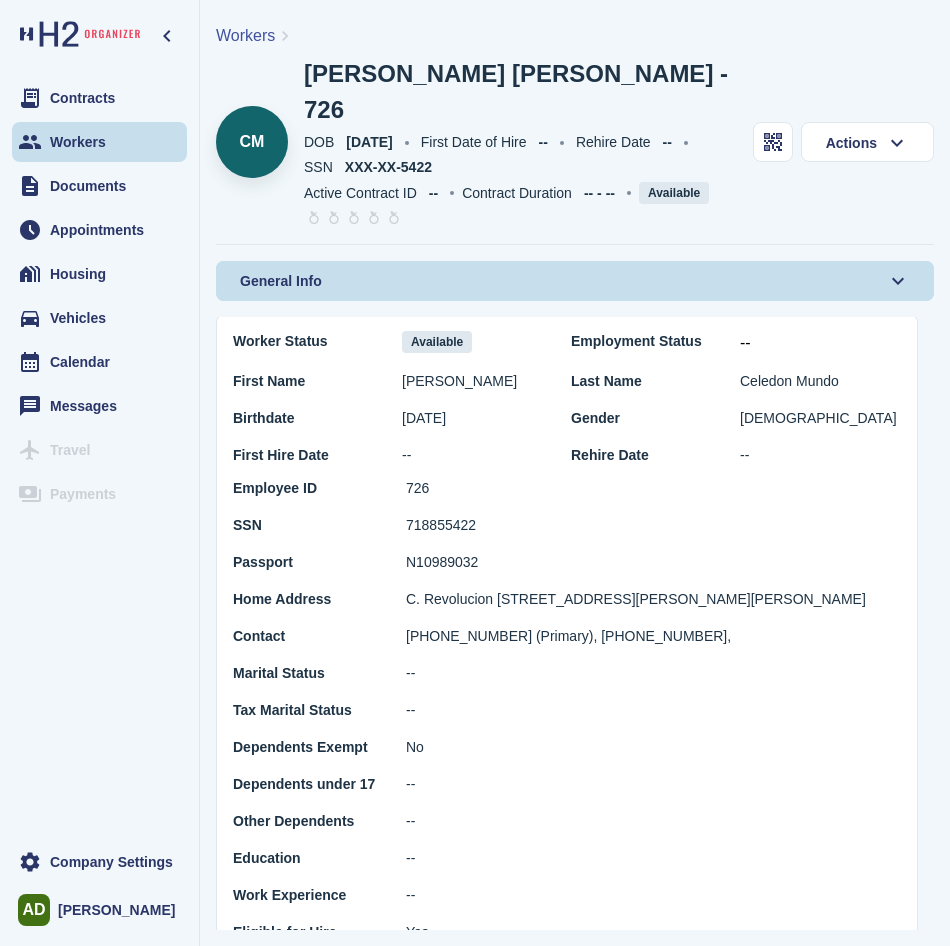 scroll, scrollTop: 0, scrollLeft: 0, axis: both 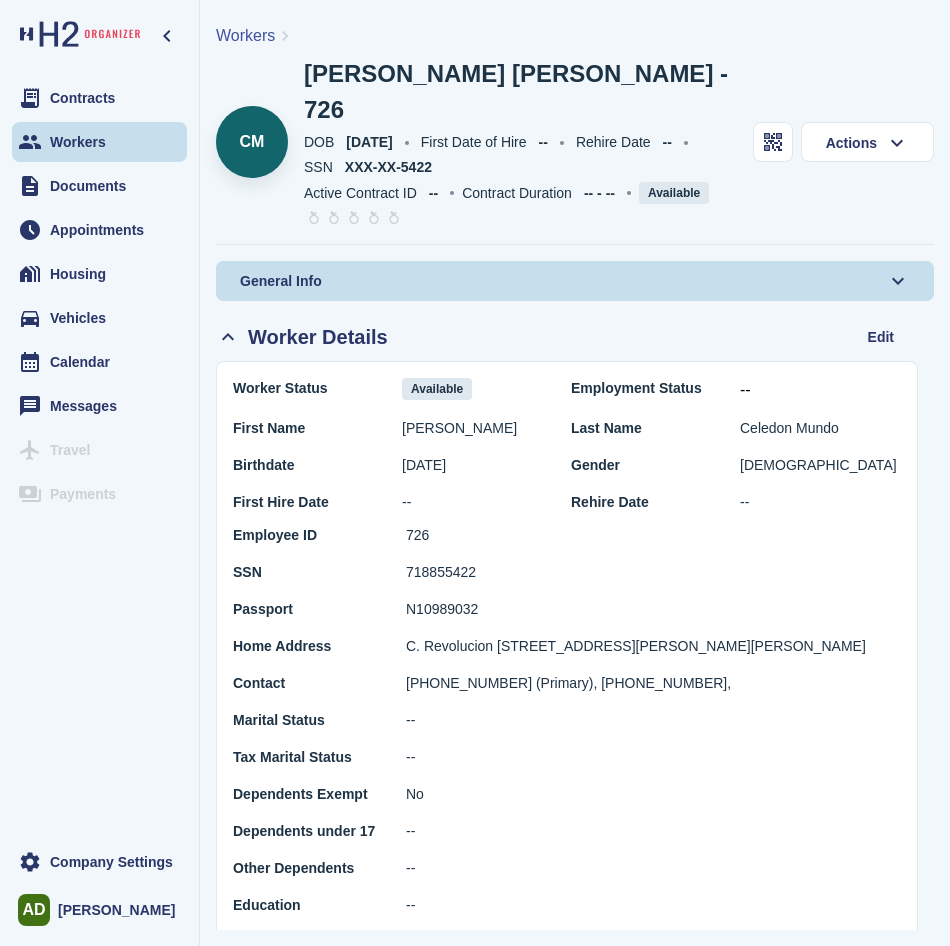 click on "Workers" at bounding box center (575, 36) 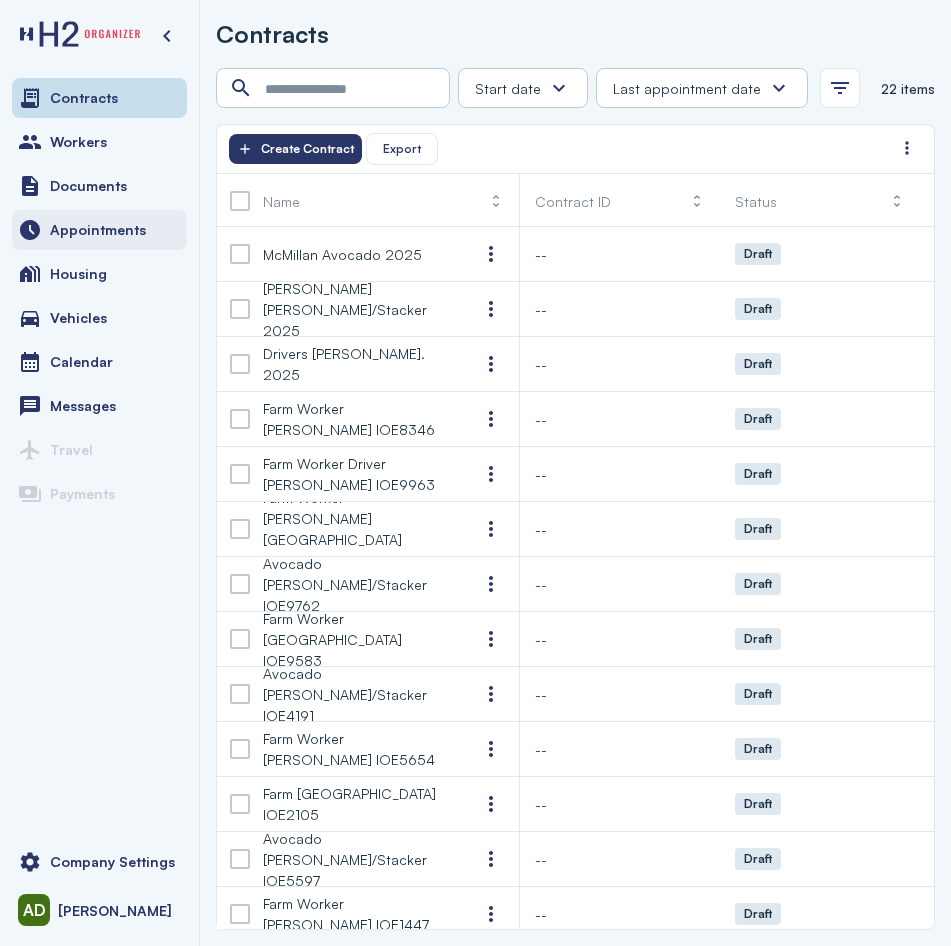 scroll, scrollTop: 0, scrollLeft: 0, axis: both 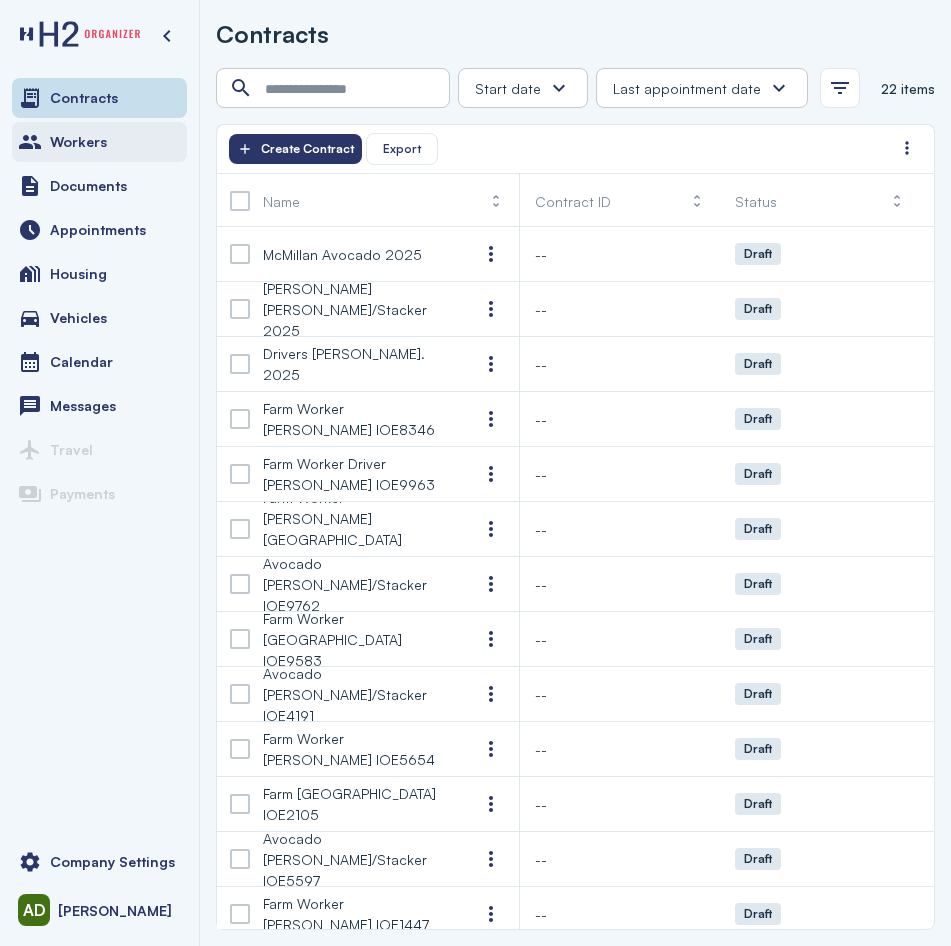 click on "Workers" at bounding box center [99, 142] 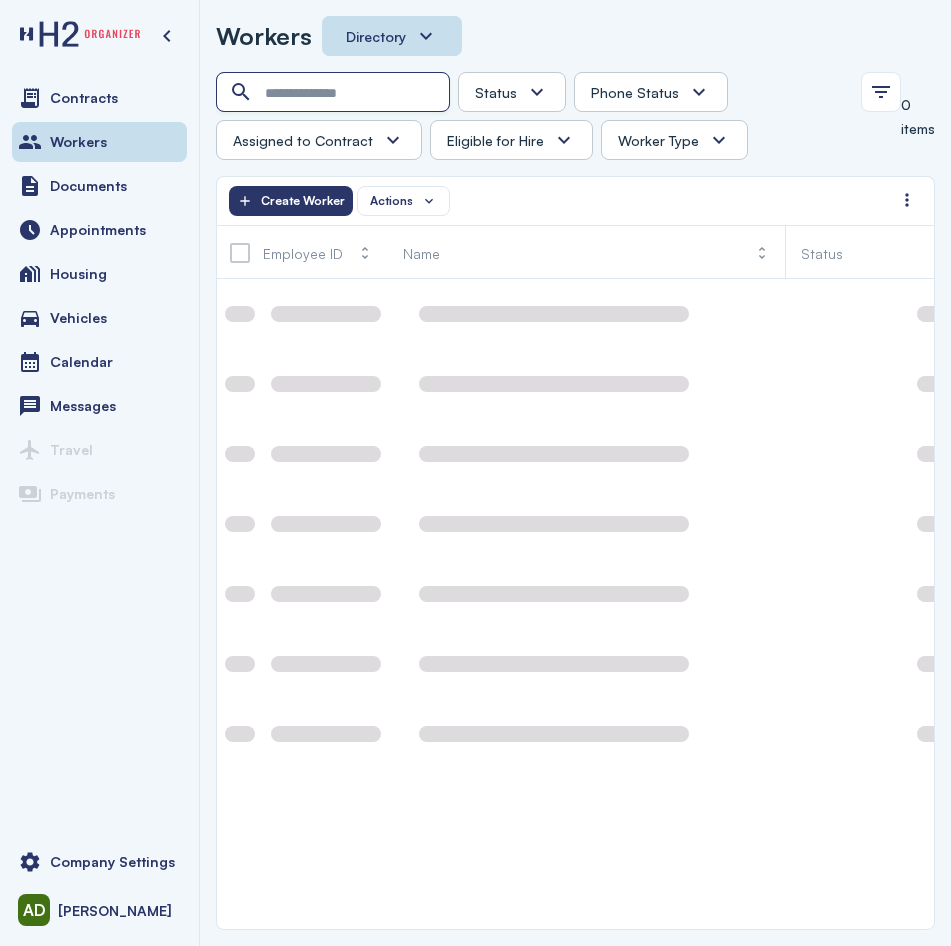 click at bounding box center (335, 93) 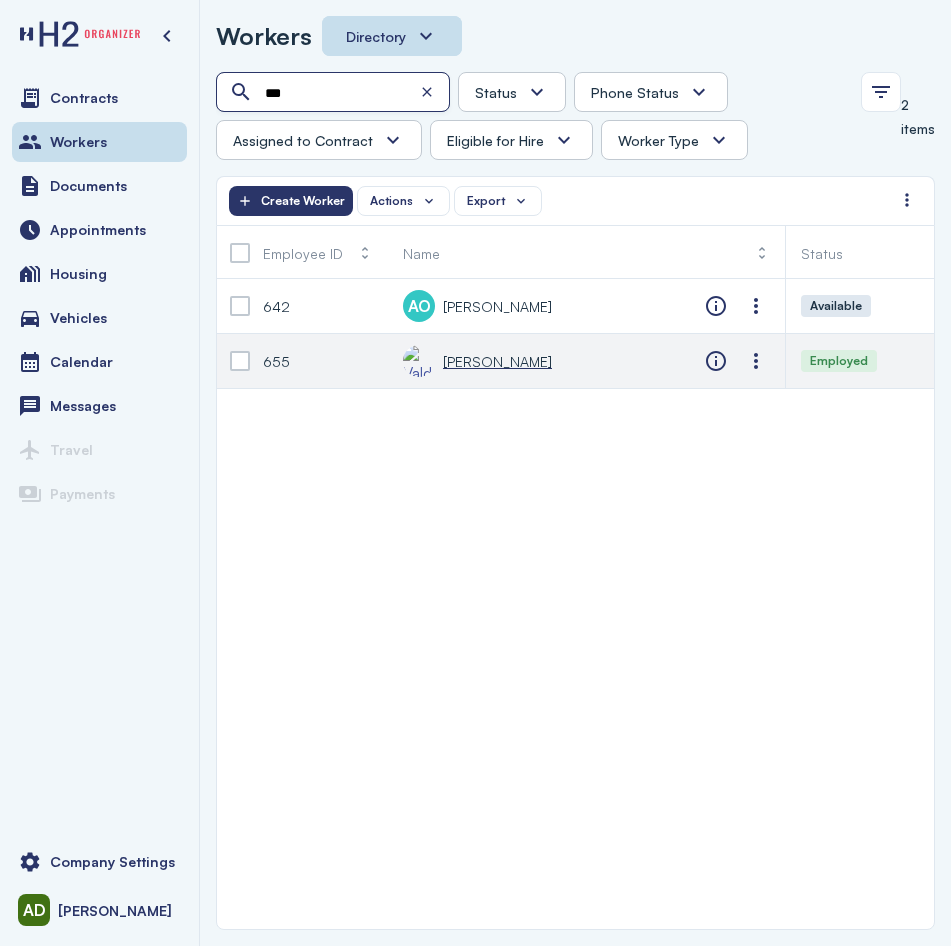 type on "***" 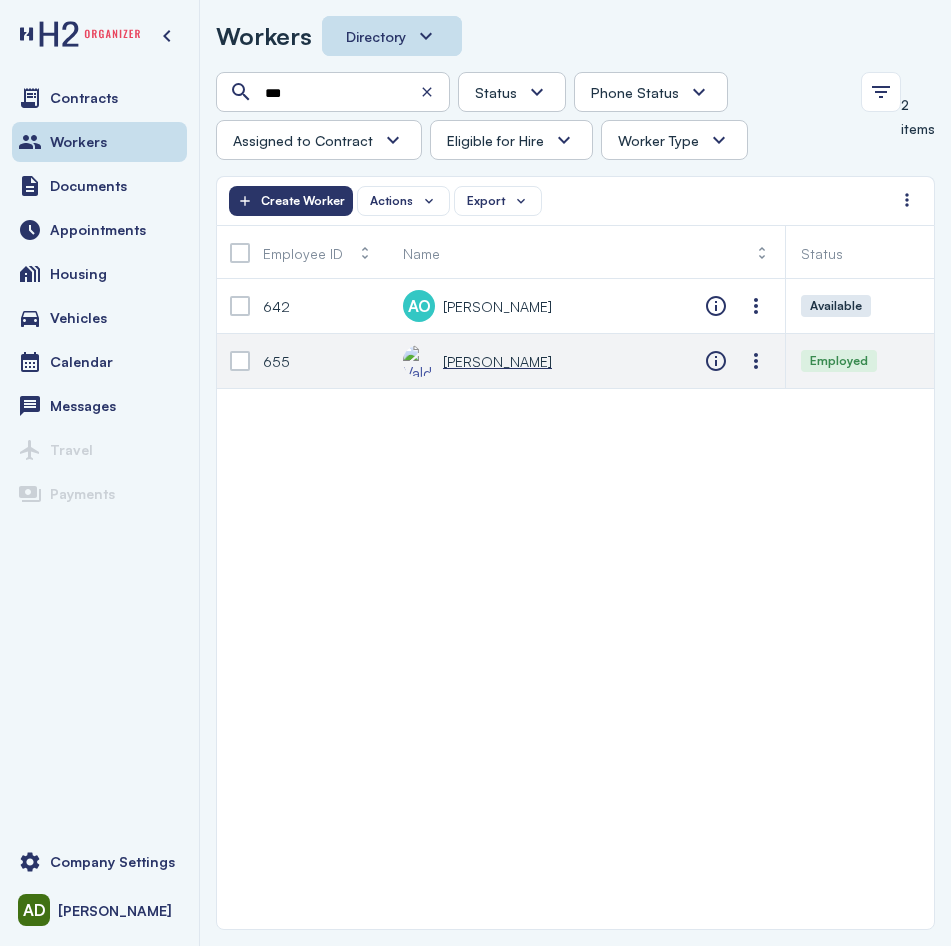 click on "Valdez Guillen, Olegario" at bounding box center (497, 361) 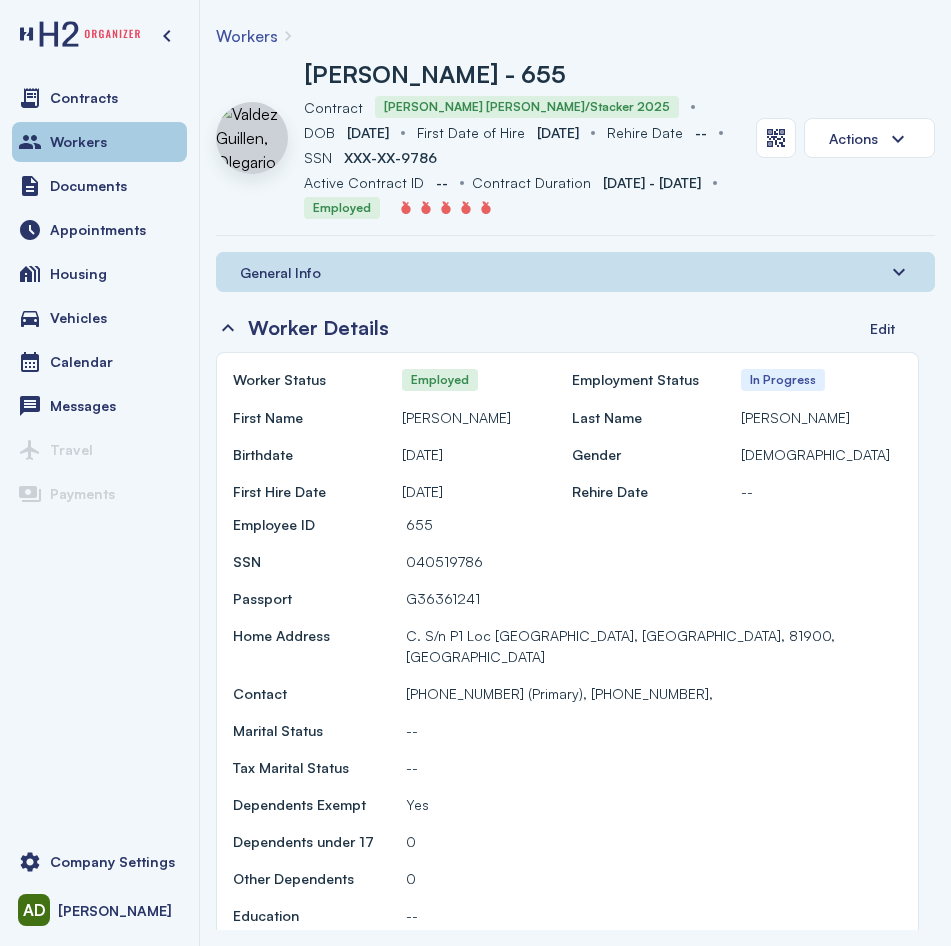 click on "Workers" at bounding box center [99, 142] 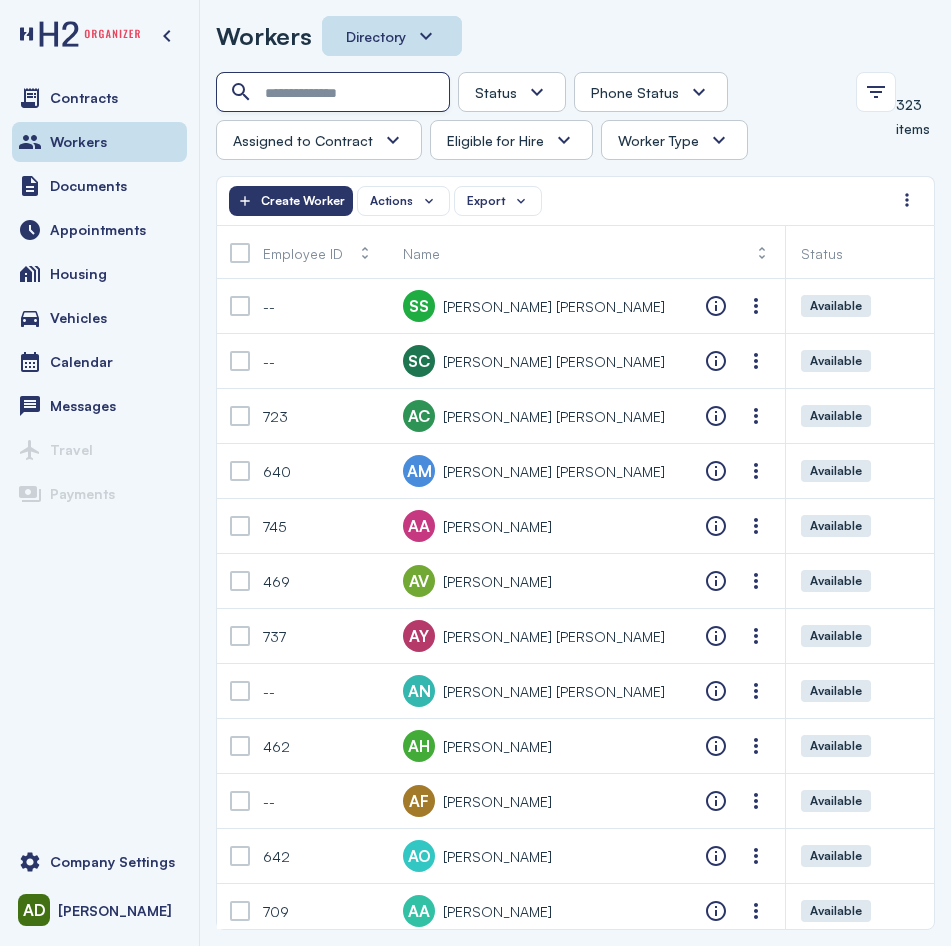 click at bounding box center [335, 93] 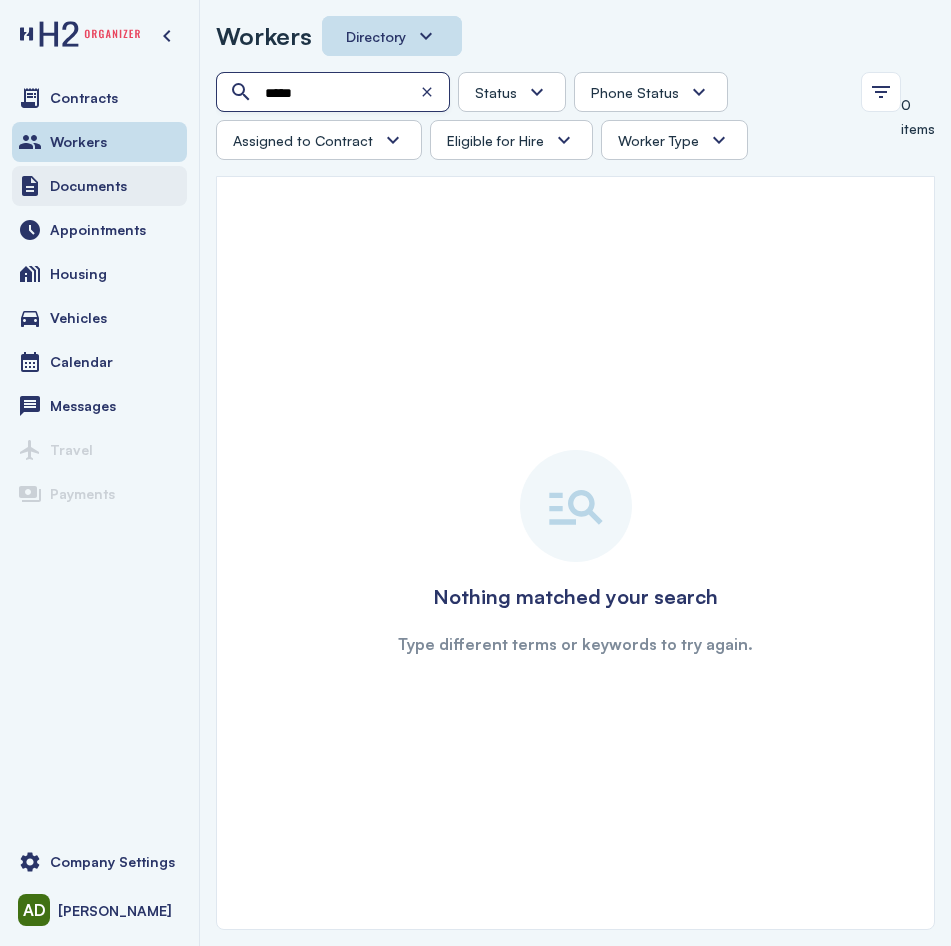 type on "*****" 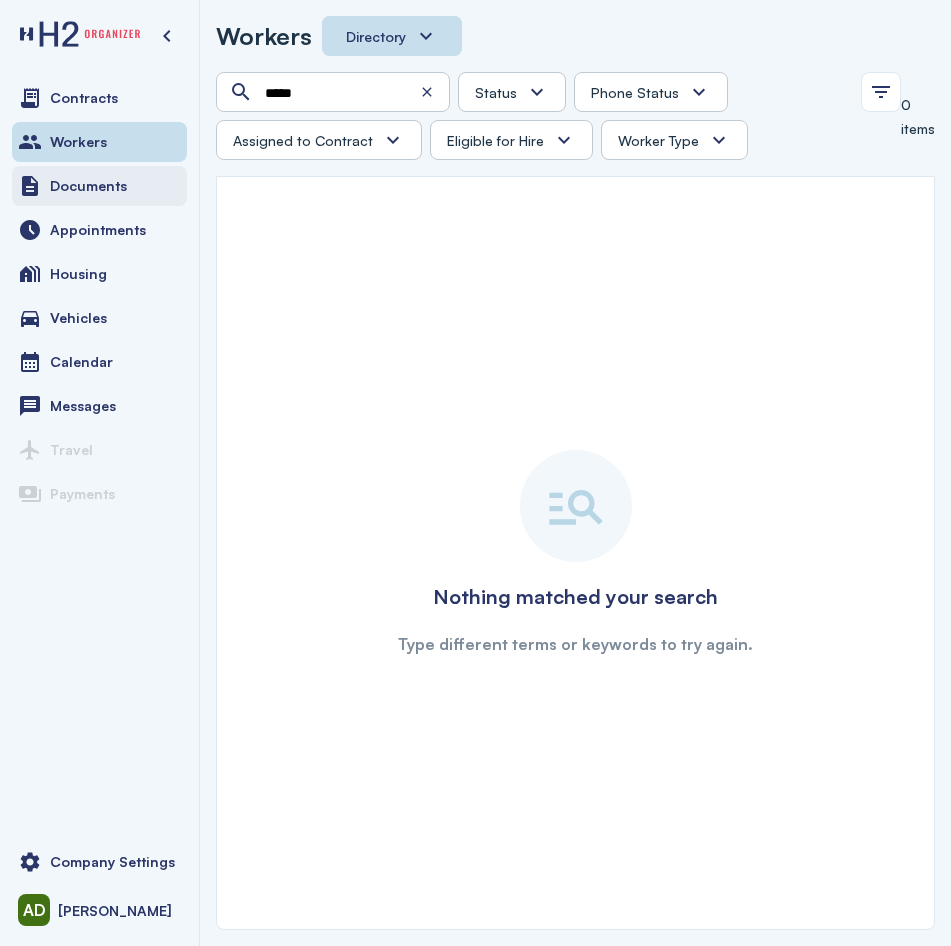 click on "Documents" at bounding box center [99, 186] 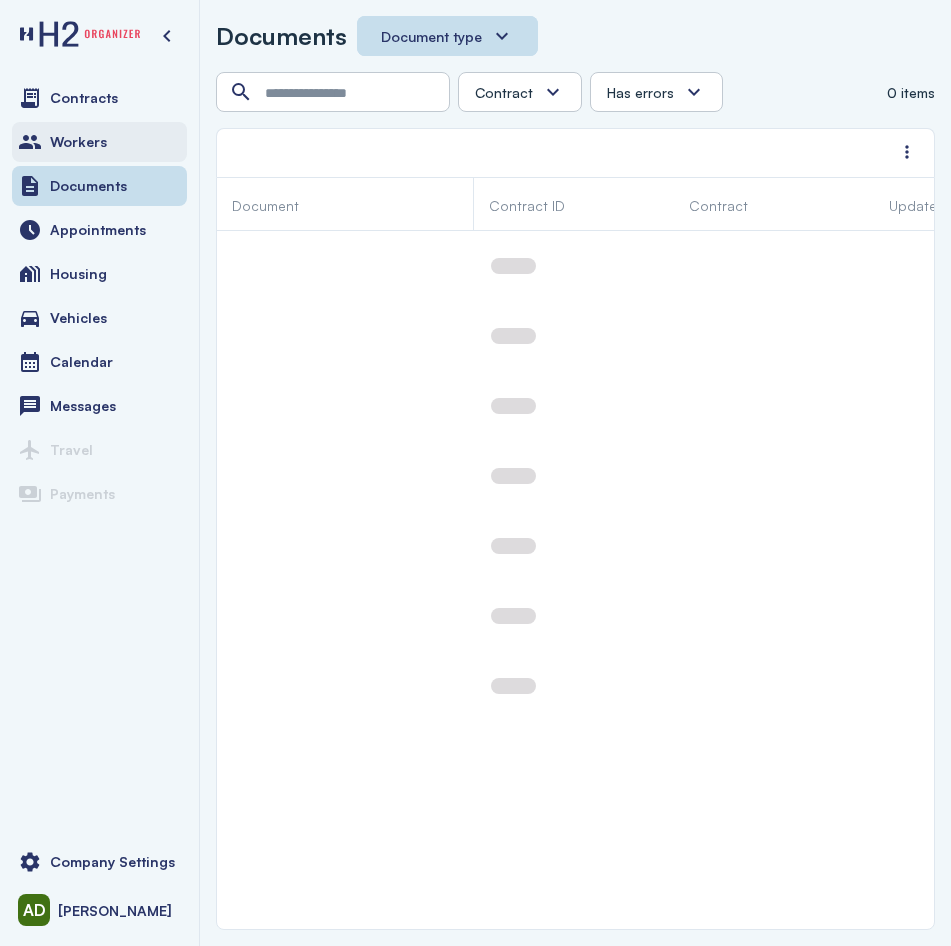 click on "Workers" at bounding box center [99, 142] 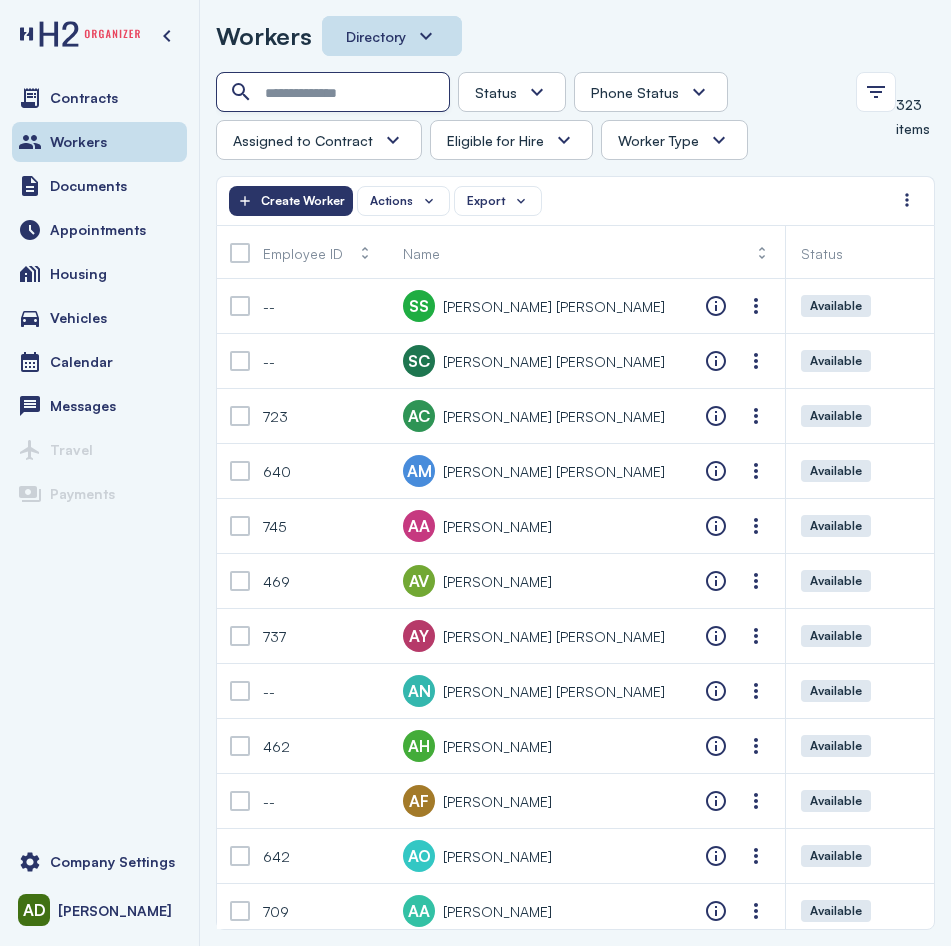 click at bounding box center (335, 93) 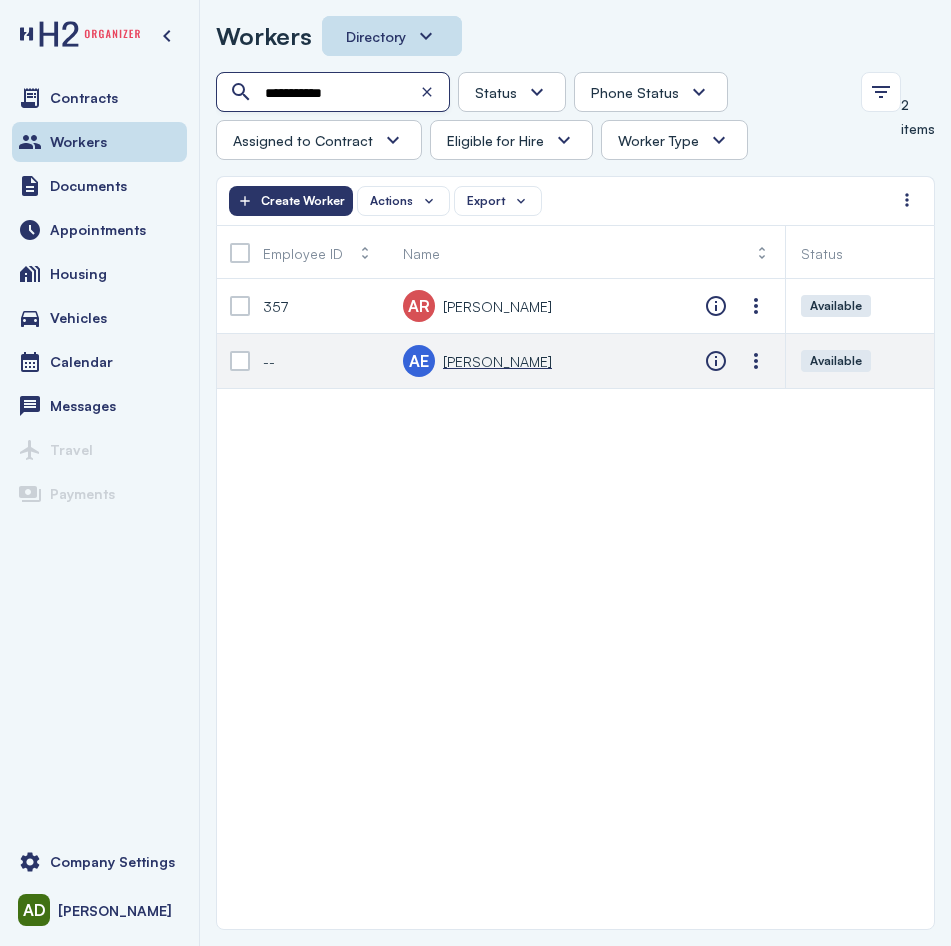 type on "**********" 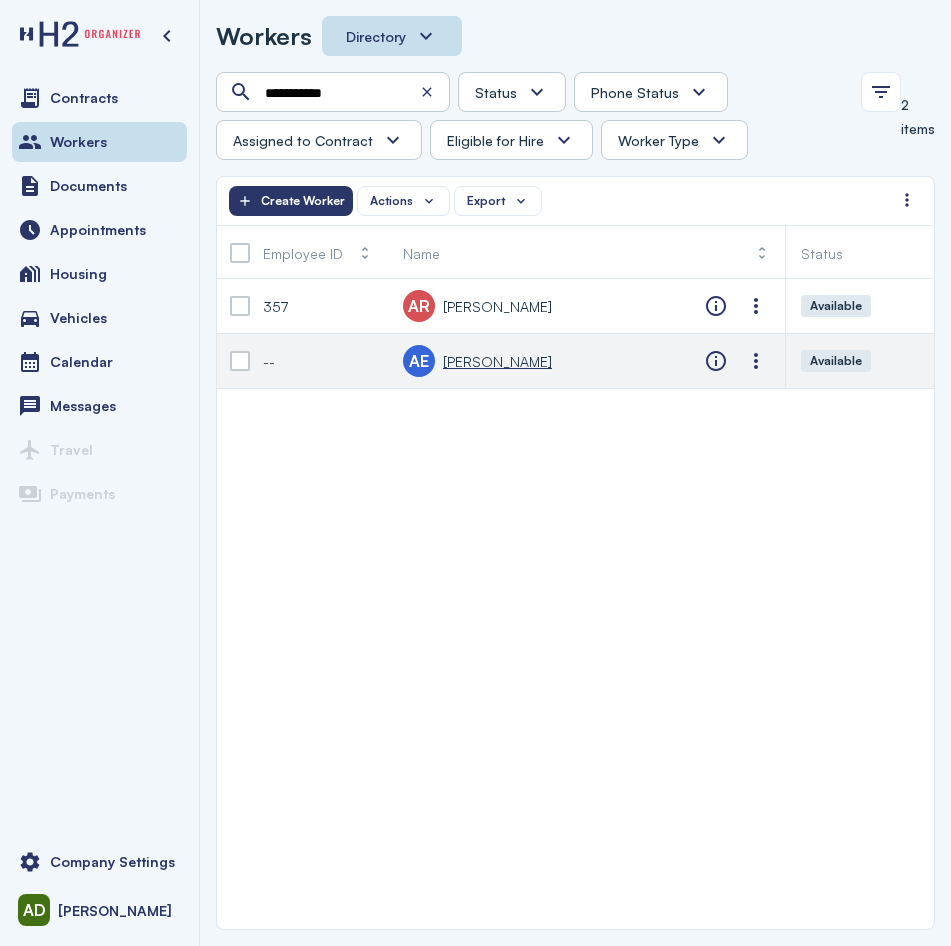 click on "Aquino Garcia , Ernesto" at bounding box center [497, 361] 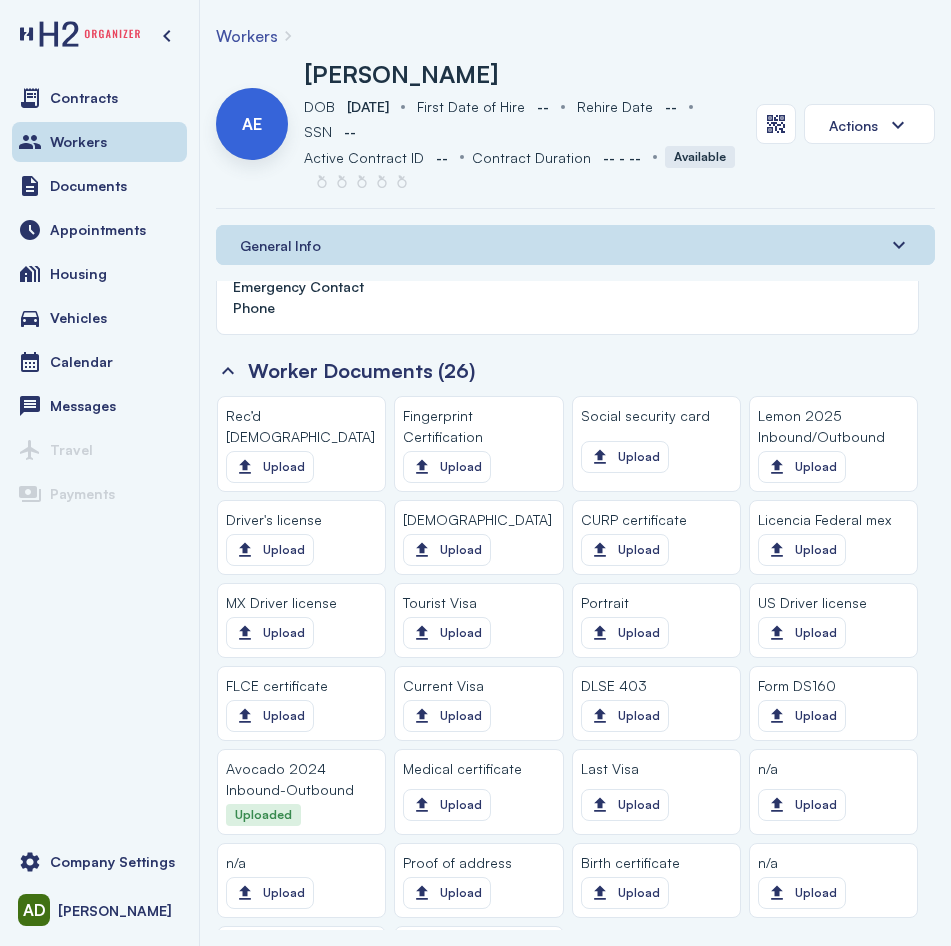 scroll, scrollTop: 1700, scrollLeft: 0, axis: vertical 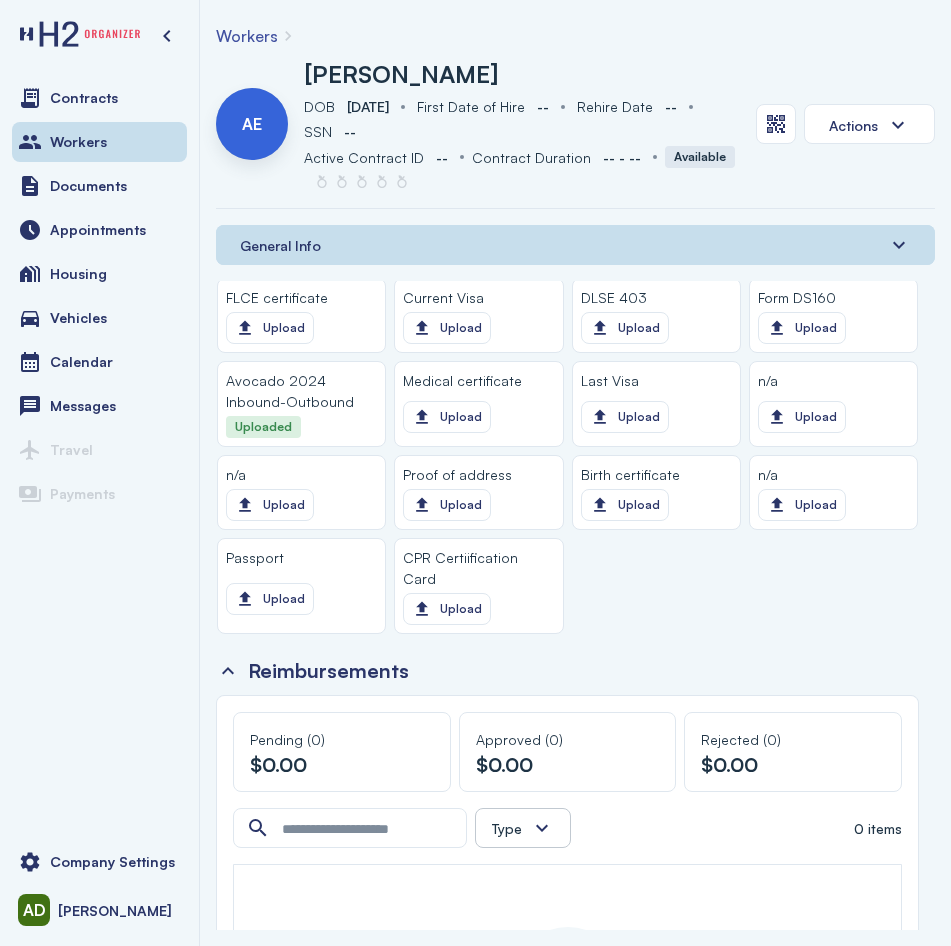 click 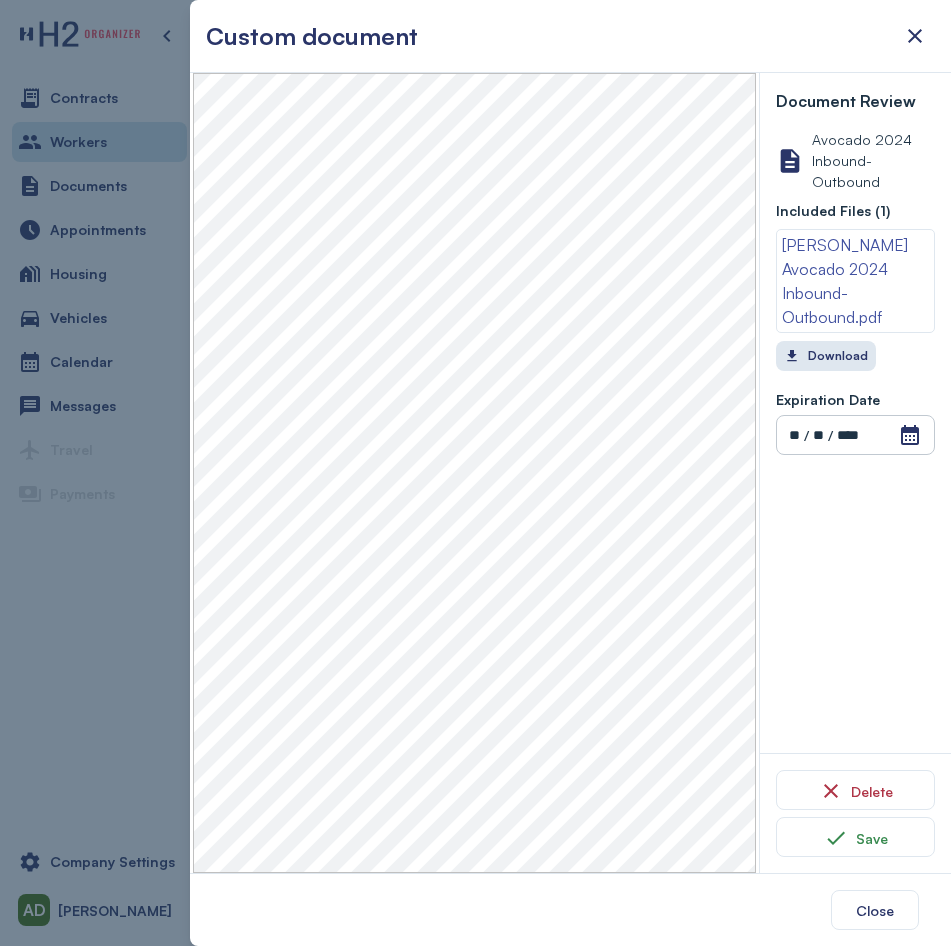 click at bounding box center (475, 473) 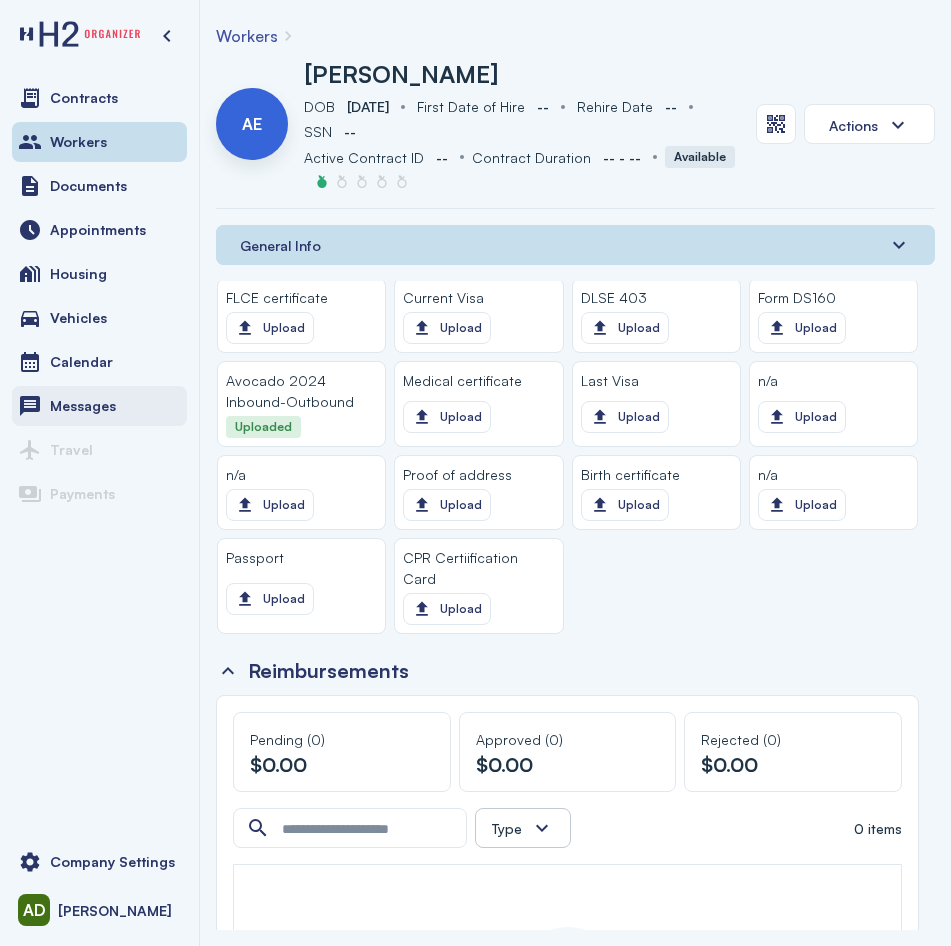 click on "Messages" at bounding box center (83, 406) 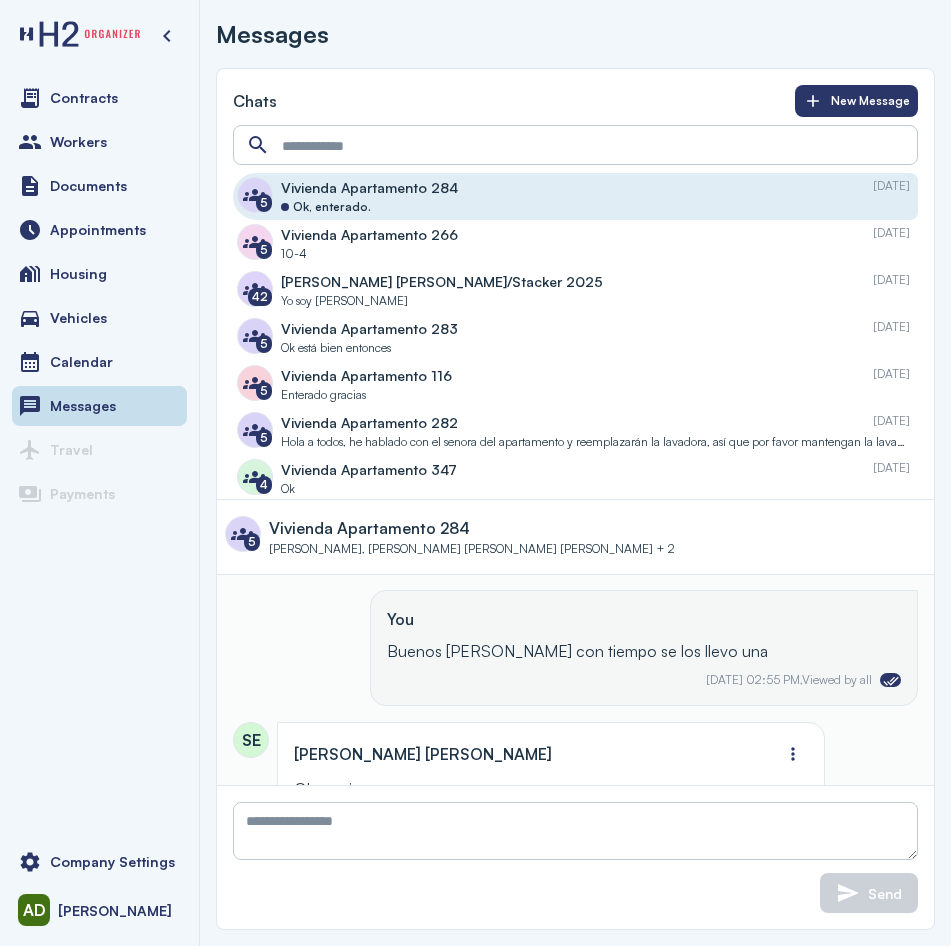 scroll, scrollTop: 1100, scrollLeft: 0, axis: vertical 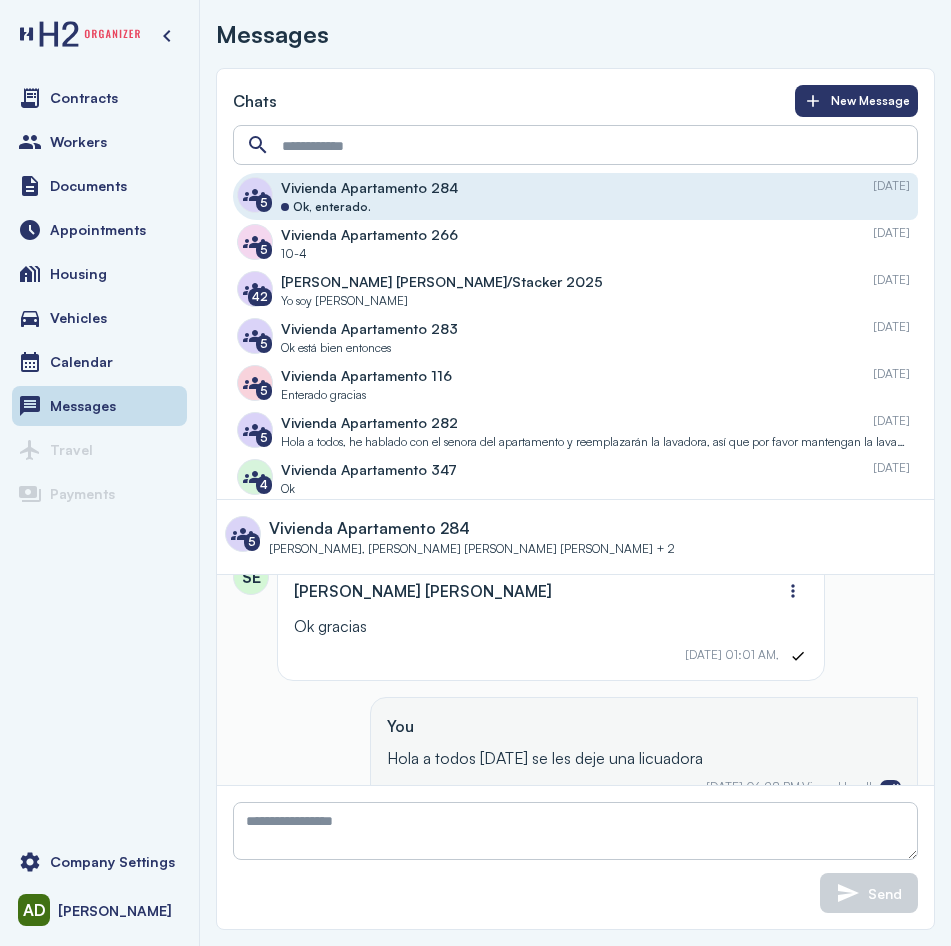 click on "You     Hola a todos, este chat grupal es para cuando necesiten informarme sobre algo que se rompa o cuando necesite hablar con ustedes que viven en 284, por favor solo envíenme un mensaje a través de aquí sobre la vivienda para que podamos mantener un registro   Apr 9, 2025 06:41 PM,  Viewed by all     You     Por favor, todos respondan que han recibido este mensaje cuando tengan la oportunidad
Apr 9, 2025 06:48 PM,  Viewed by all   SE   Solis Ramirez, Carlos Emmanuel         Recibido    Apr 9, 2025 08:40 PM,    RA   Ramos Solis, Alberto         Si
Apr 10, 2025 12:52 AM,    PD   Perez Semejar, Eduardo Daniel         Recibido    Apr 12, 2025 11:54 PM,    SE   Solis Ramirez, Carlos Emmanuel         Buenos dias, solo para reportar q en el departamento no funciona la licuadora .
Apr 19, 2025 01:32 PM,      You     Buenos Dias Carlos con tiempo se los llevo una
Apr 21, 2025 02:55 PM,  Viewed by all   SE   Solis Ramirez, Carlos Emmanuel         Ok gracias   Apr 22, 2025 01:01 AM,      You" at bounding box center [575, 680] 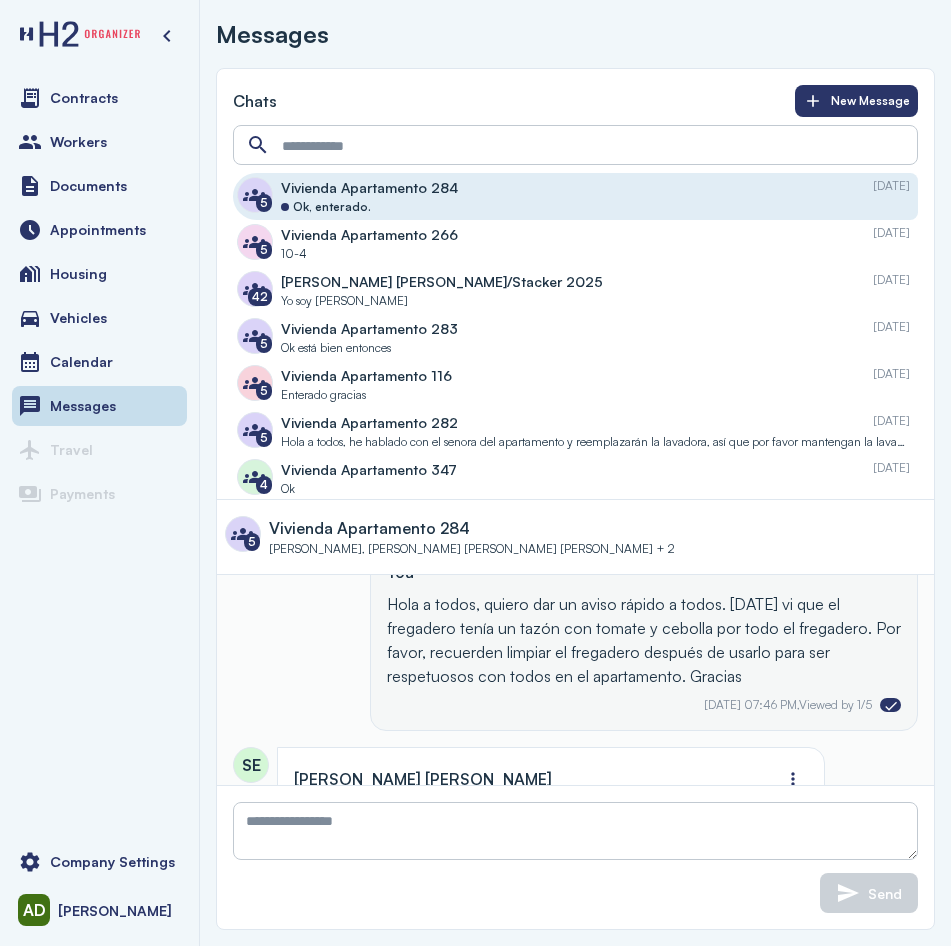scroll, scrollTop: 2145, scrollLeft: 0, axis: vertical 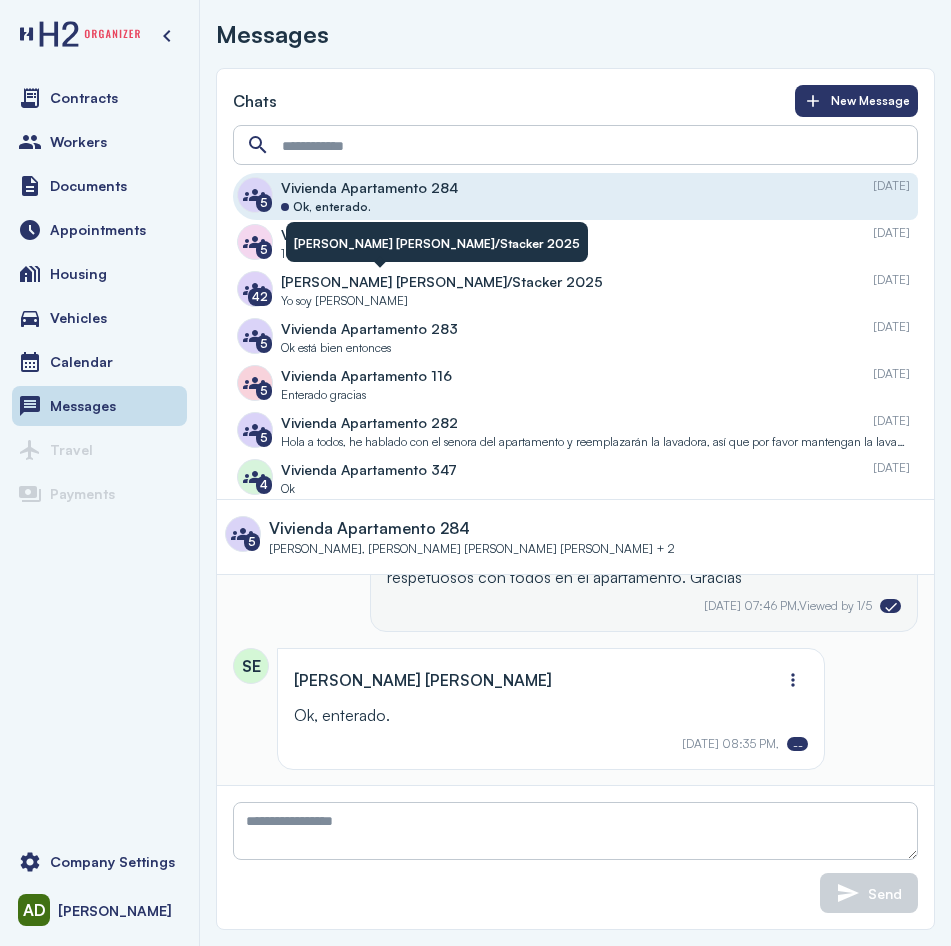 click on "West Pak Packer/Stacker 2025" at bounding box center [437, 242] 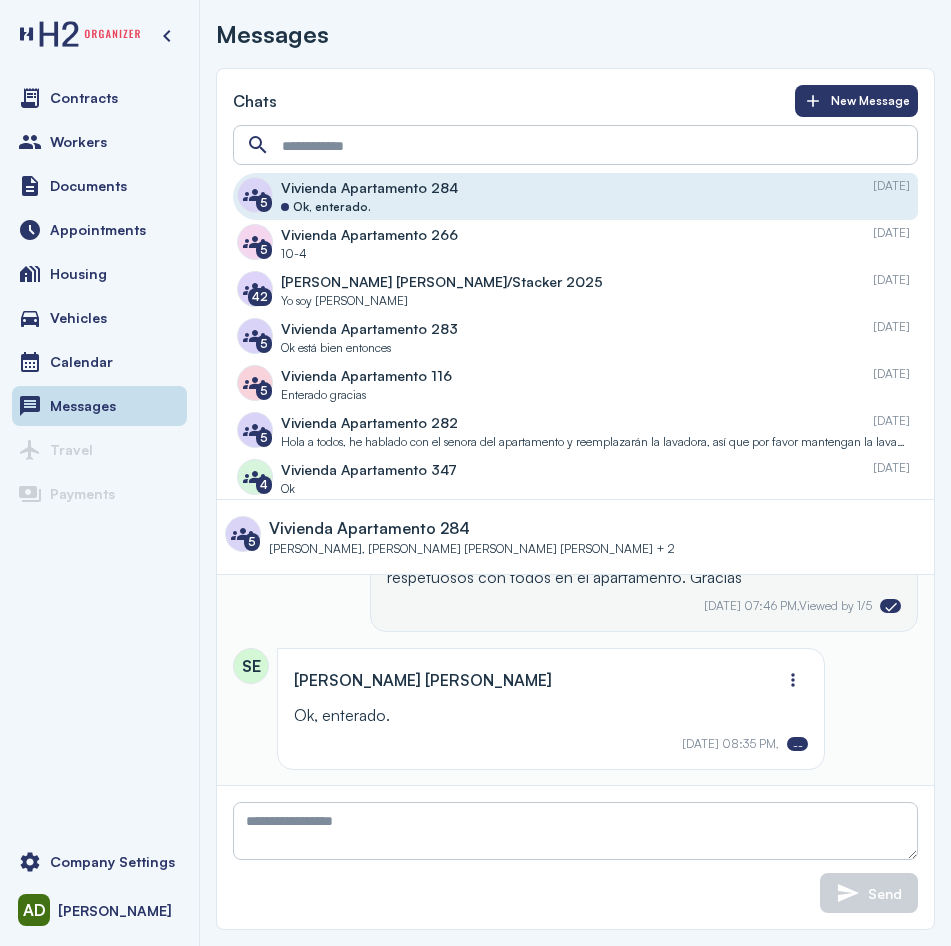 click on "10-4" at bounding box center [595, 254] 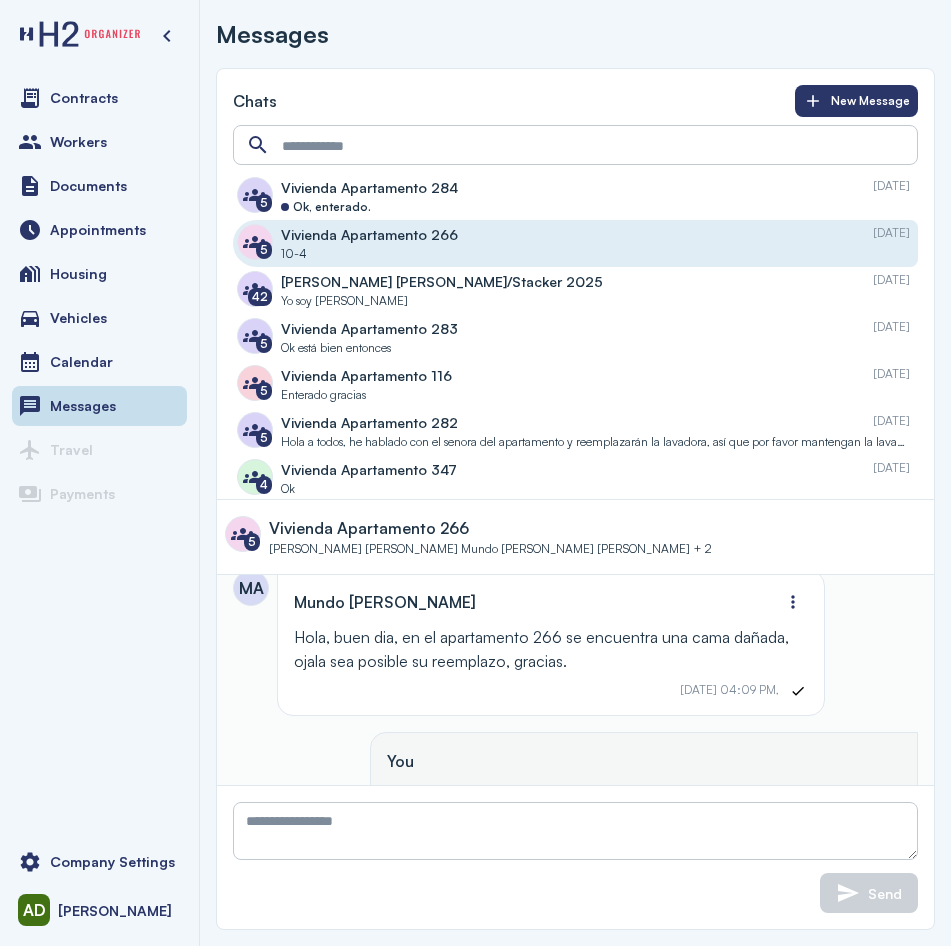 click on "Ok, enterado." at bounding box center (595, 207) 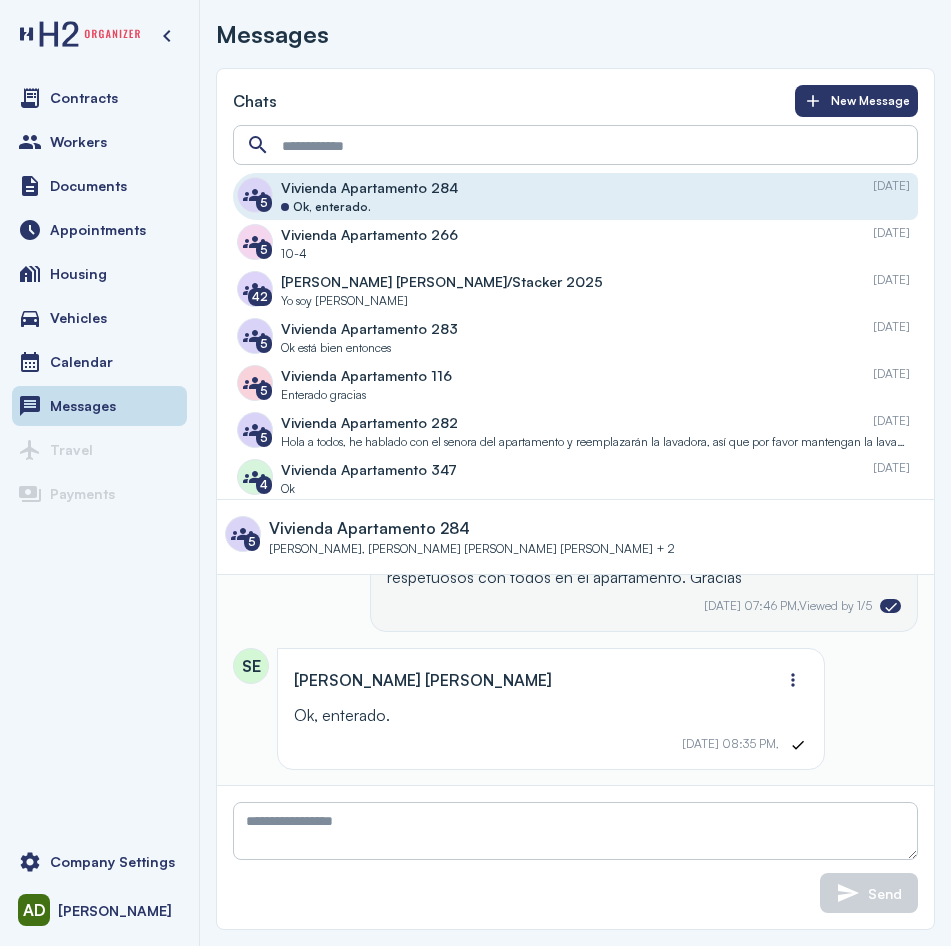 click on "5   Vivienda Apartamento 266     Jul 1, 2025     10-4" at bounding box center [575, 243] 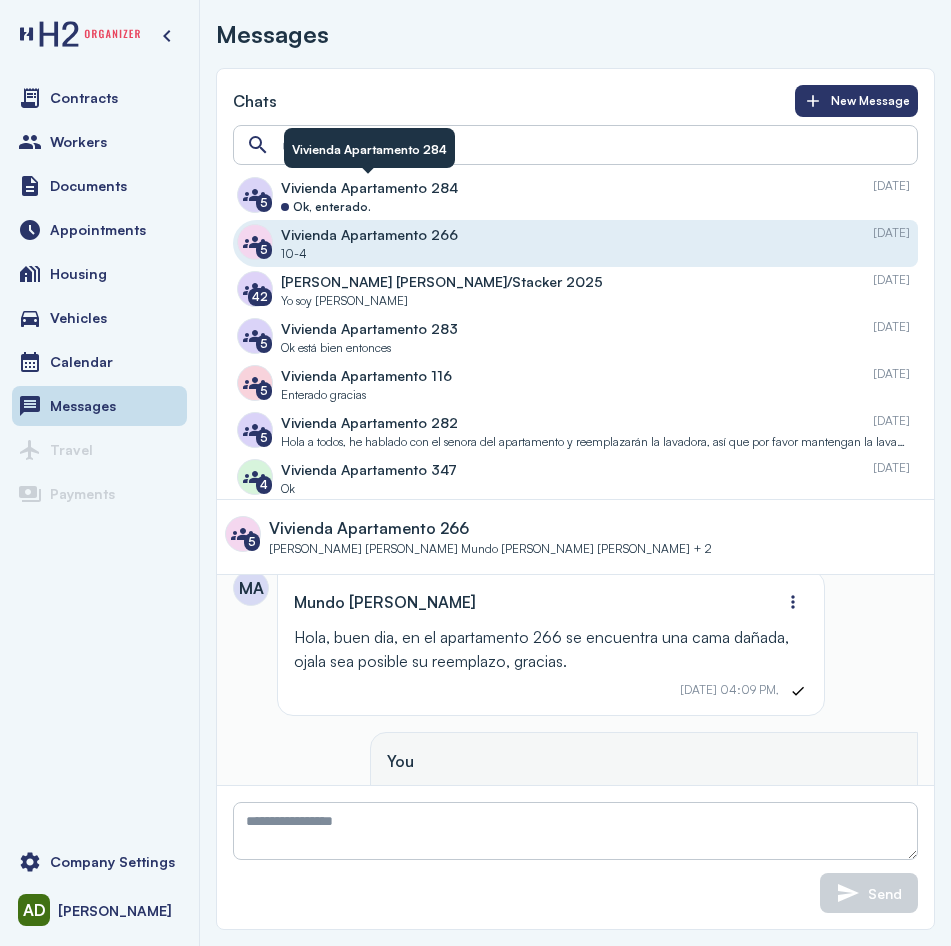 click on "Vivienda Apartamento 284" at bounding box center (369, 187) 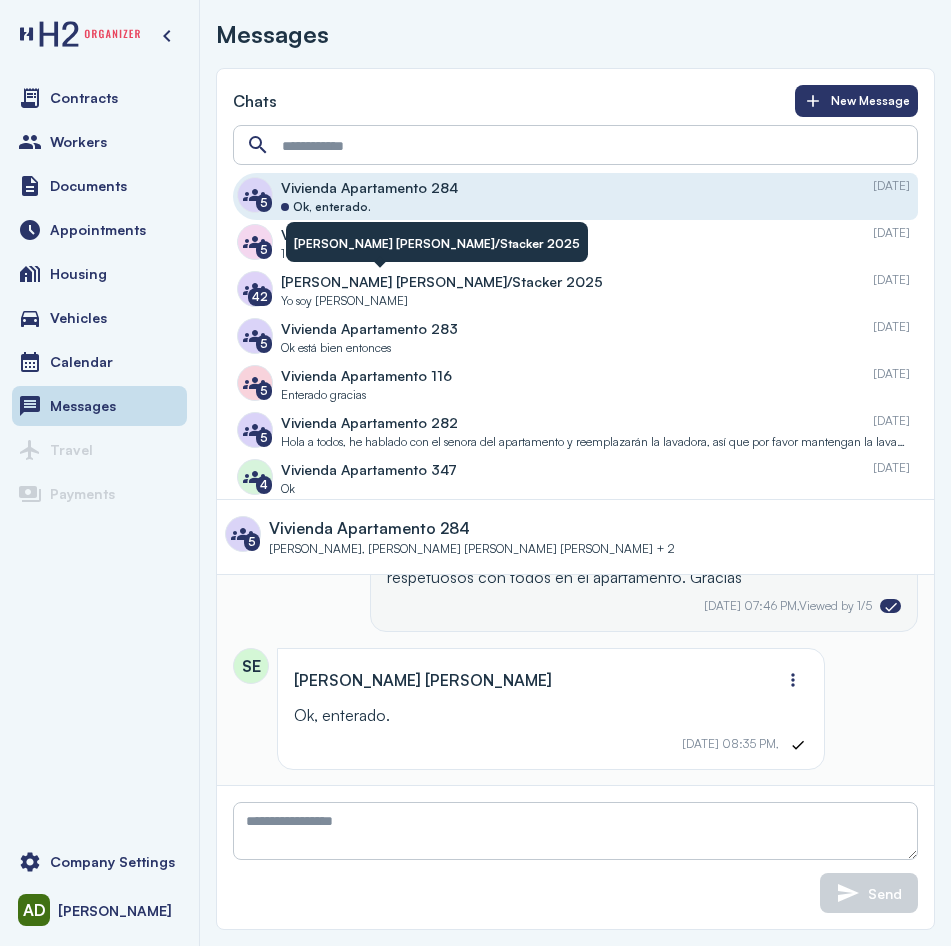 click on "West Pak Packer/Stacker 2025" at bounding box center (442, 281) 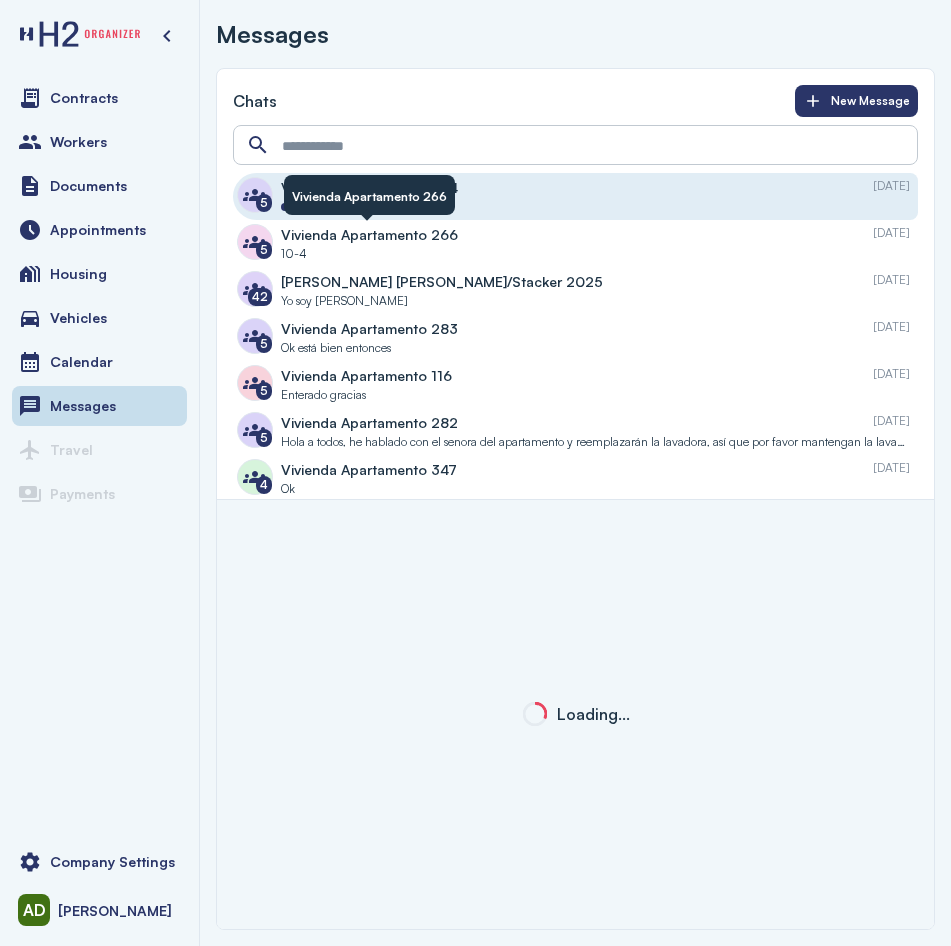 scroll, scrollTop: 1269, scrollLeft: 0, axis: vertical 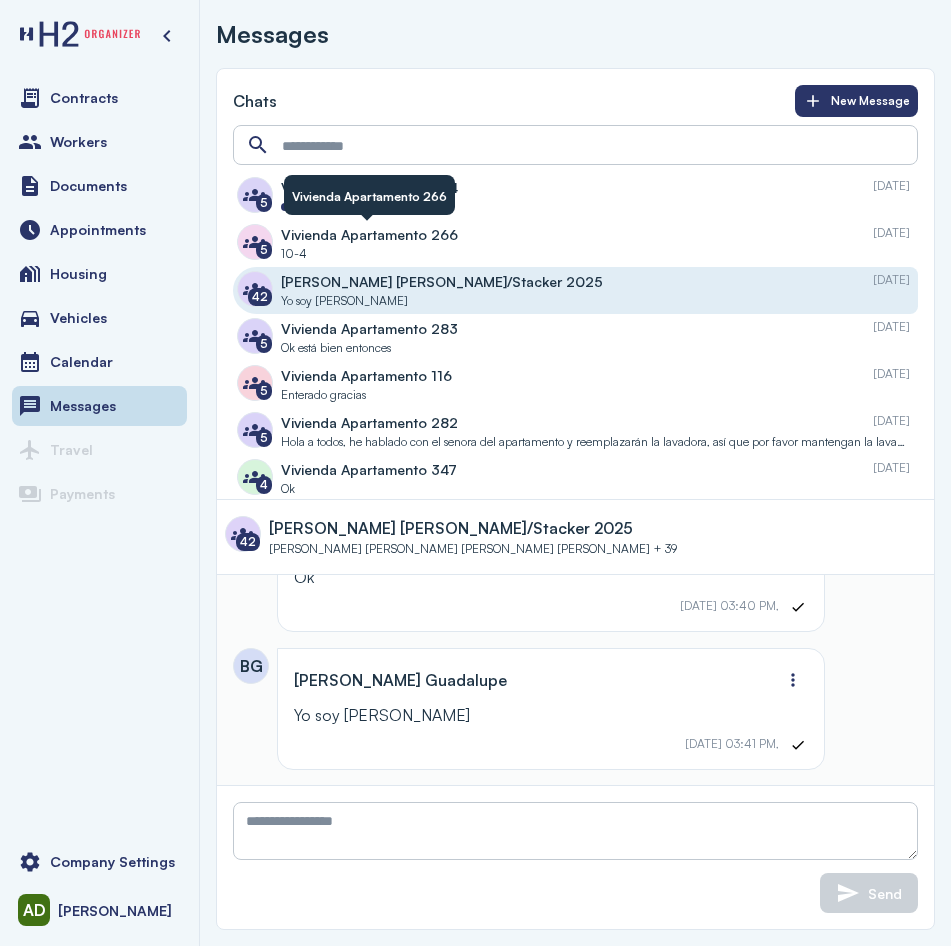click on "Vivienda Apartamento 266" at bounding box center [369, 195] 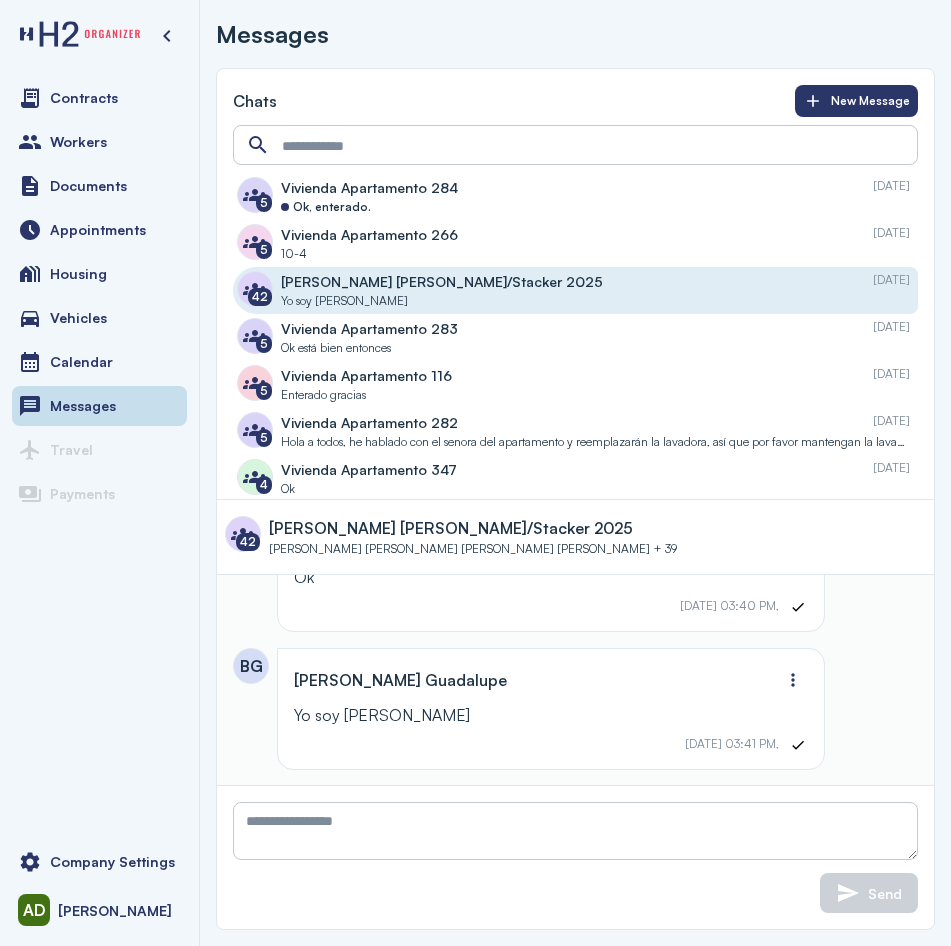 click on "Ok, enterado." at bounding box center [595, 207] 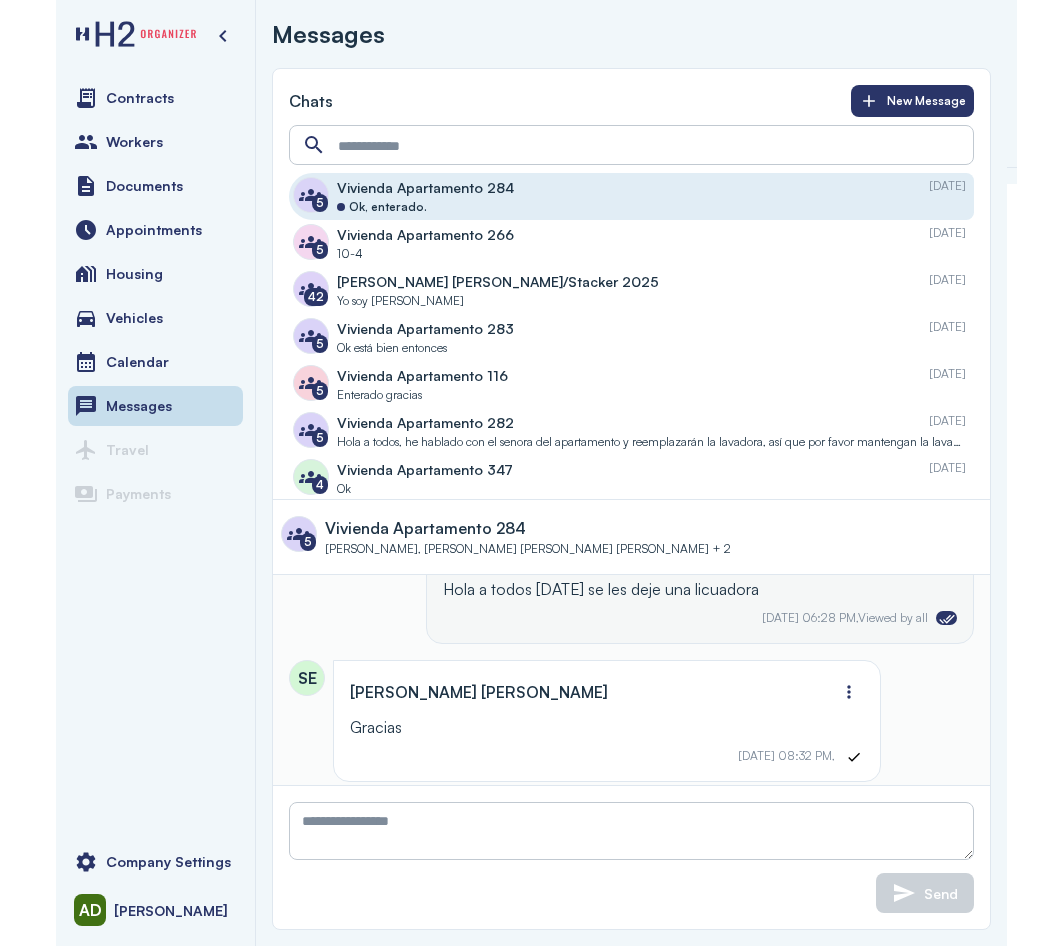 scroll, scrollTop: 1149, scrollLeft: 0, axis: vertical 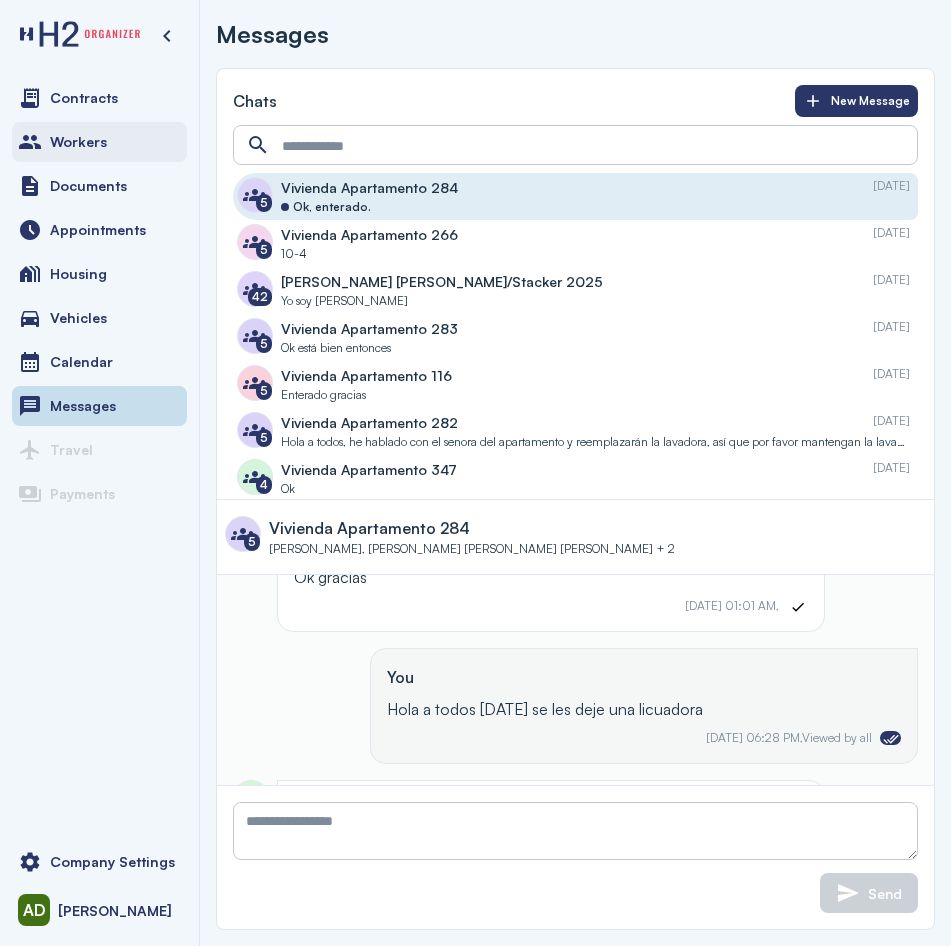 click on "Workers" at bounding box center (99, 142) 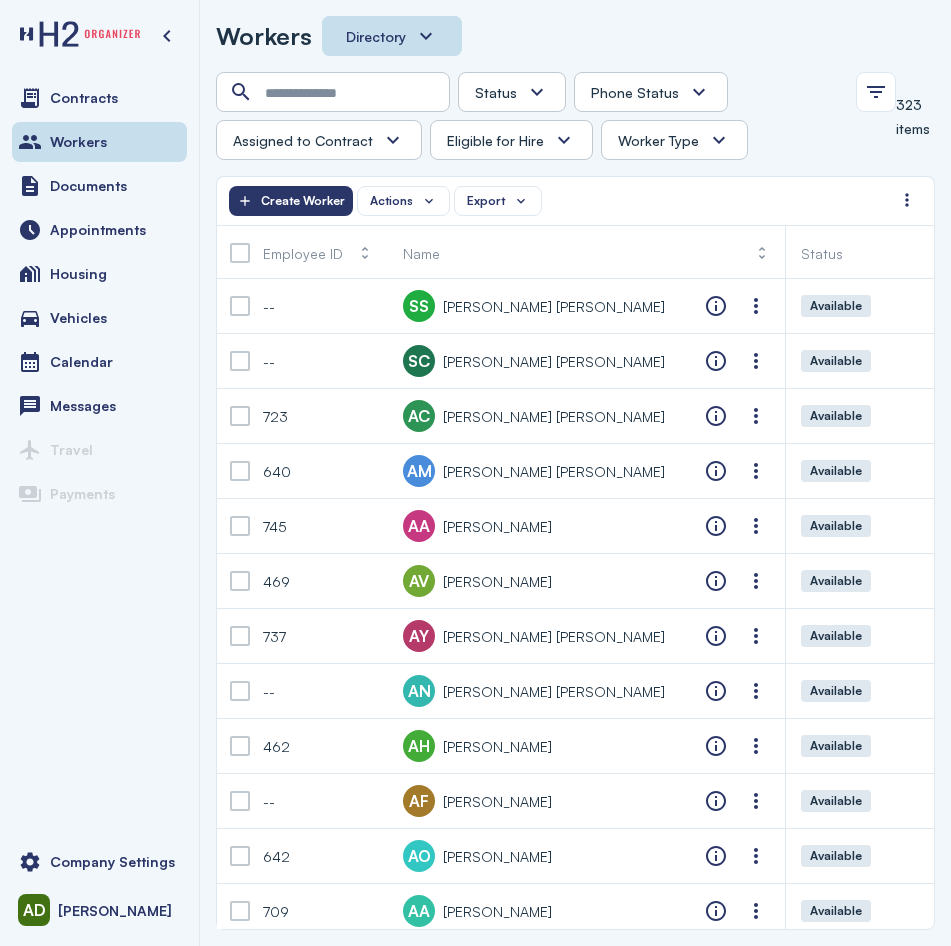 click on "Workers     Directory" at bounding box center [575, 36] 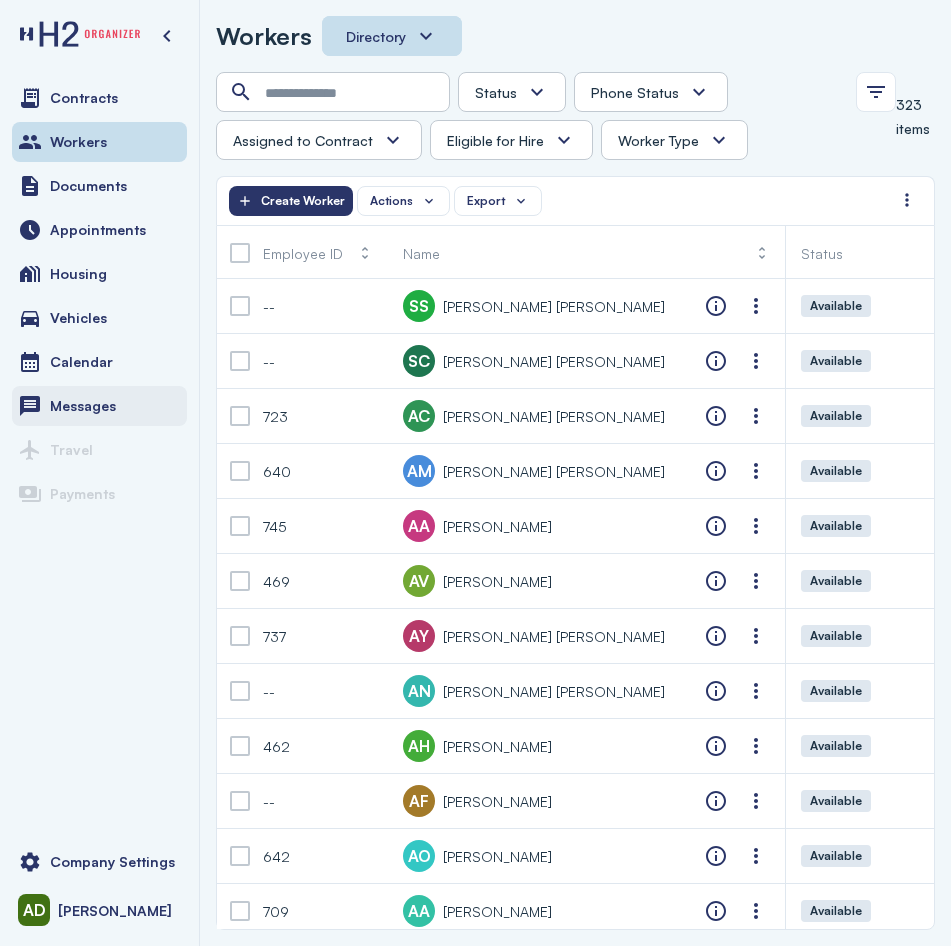 click on "Messages" at bounding box center (99, 406) 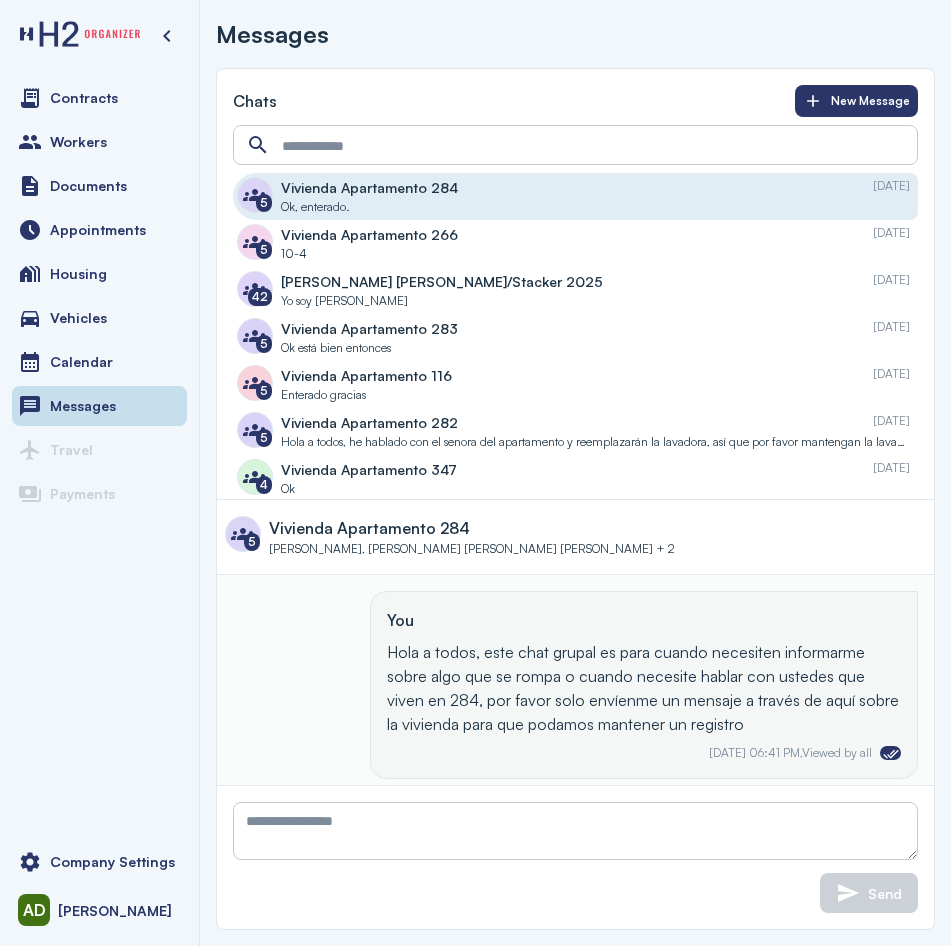 click on "Messages         Chats     New Message                     5   Vivienda Apartamento 284     Jul 1, 2025     Ok, enterado.   5   Vivienda Apartamento 266     Jul 1, 2025     10-4   42   West Pak Packer/Stacker 2025     Jun 23, 2025     Yo soy Jesús    5   Vivienda Apartamento 283     Jun 10, 2025     Ok está bien entonces    5   Vivienda Apartamento 116     Jun 4, 2025     Enterado gracias    5   Vivienda Apartamento 282     Jun 4, 2025     Hola a todos, he hablado con el senora del apartamento y reemplazarán la lavadora, así que por favor mantengan la lavadora vacía hasta que la arreglen y recuerden revisar la ropa antes de ponerla en la lavadora. Si la lavadora se daña de nuevo sin previo aviso, tendré que enviar una carta a todos por negligencia.   4   Vivienda Apartamento 347     Jun 4, 2025     Ok   5   Vivienda Apartamento 246     Jun 4, 2025     Enterado
4   Vivienda Apartamento 314     Jun 3, 2025     muy bien muchas gracias   3   Drivers West Pak Avo. 2025     May 21, 2025     Gracias" at bounding box center (575, 473) 